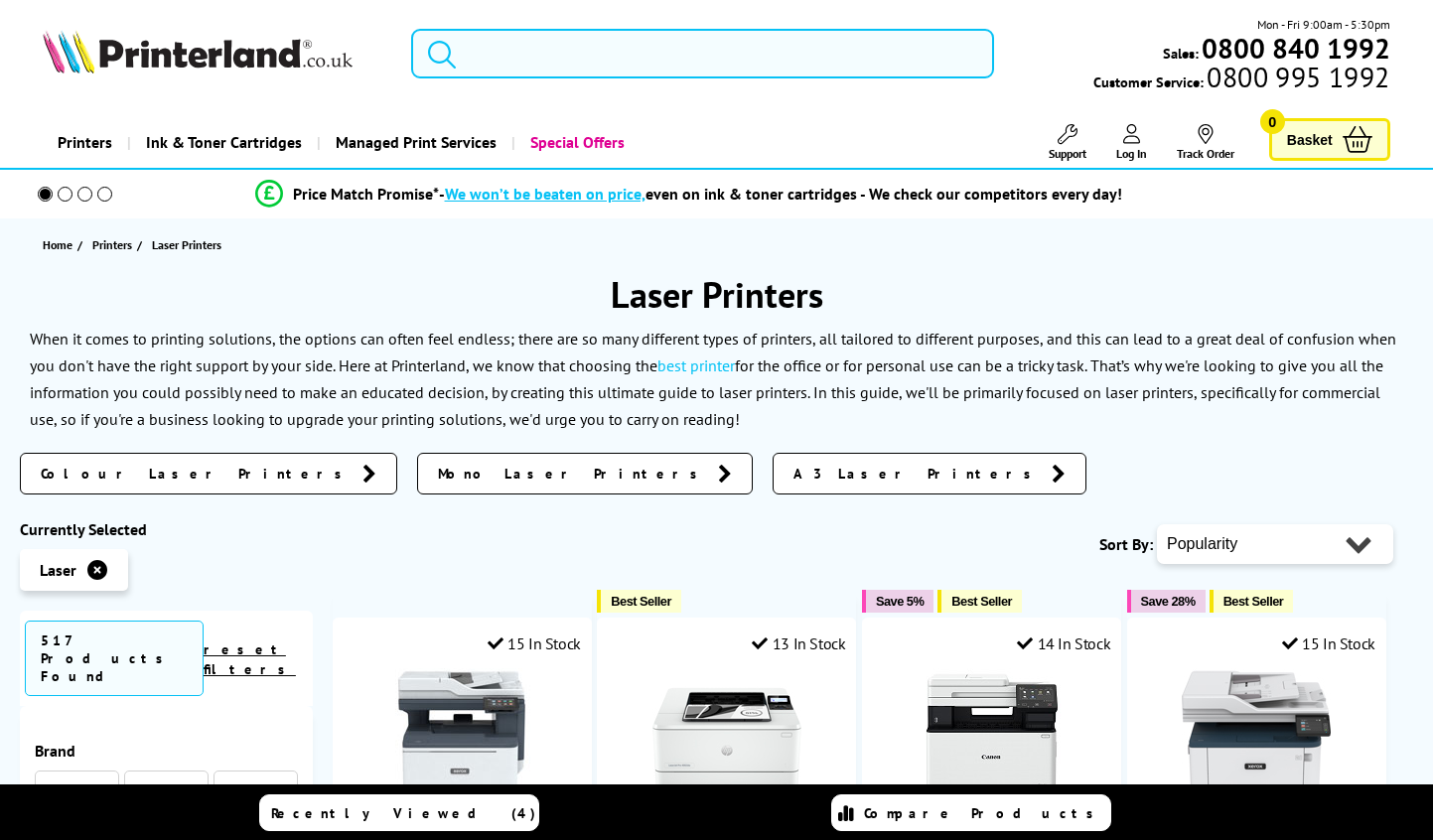 scroll, scrollTop: 0, scrollLeft: 0, axis: both 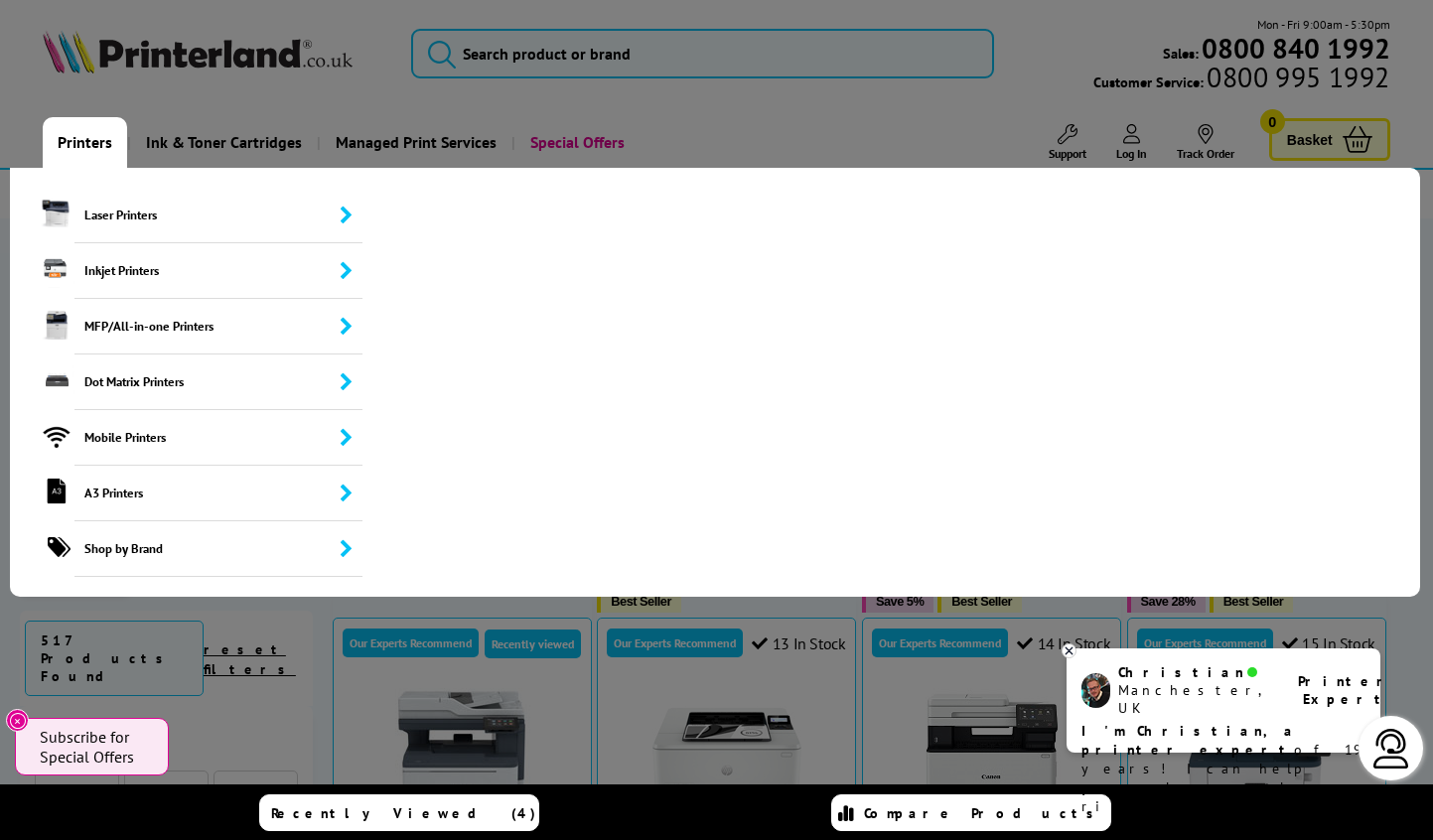 click on "Printers" at bounding box center (84, 142) 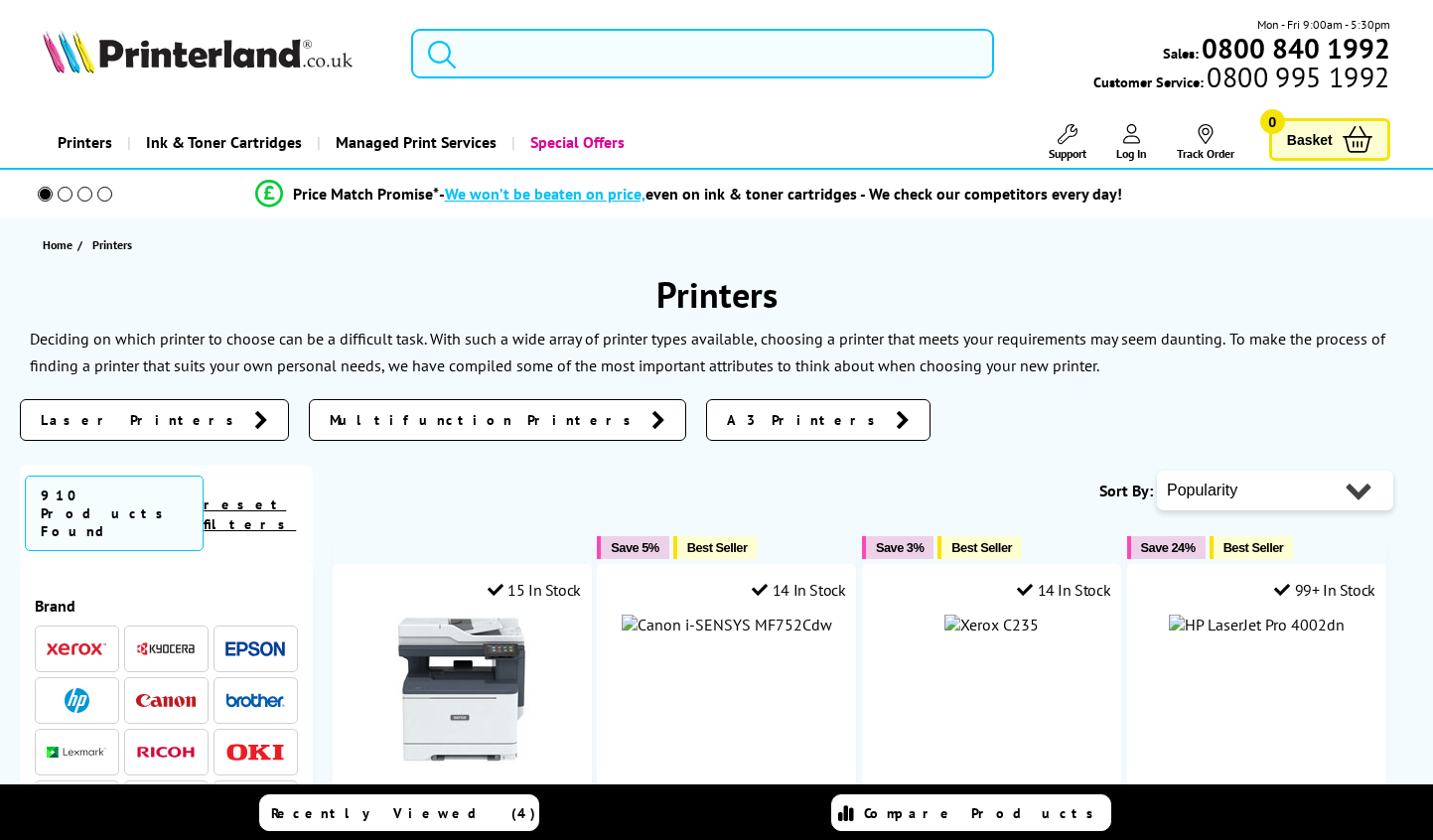 scroll, scrollTop: 0, scrollLeft: 0, axis: both 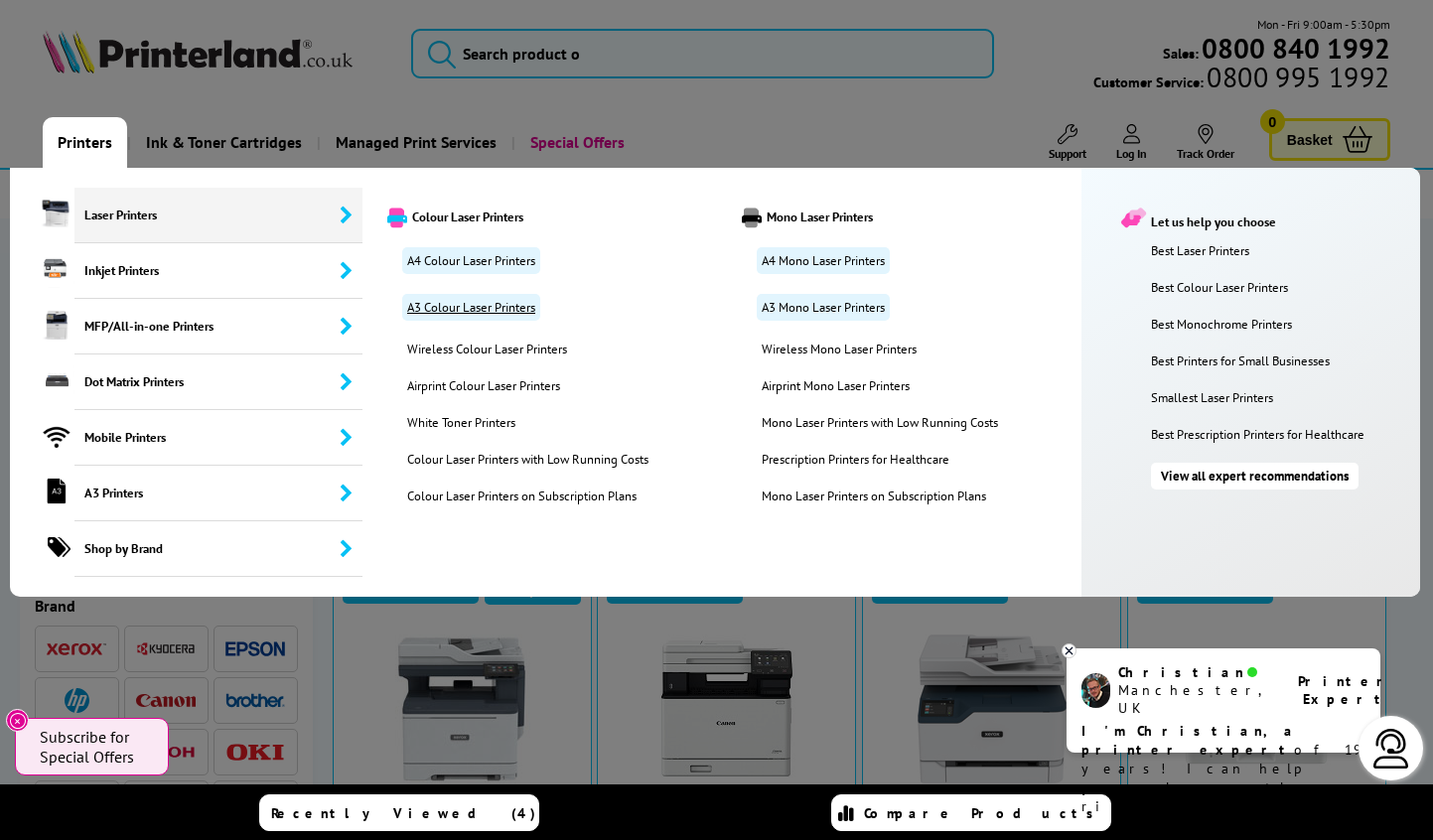 click on "A3 Colour Laser Printers" at bounding box center (471, 307) 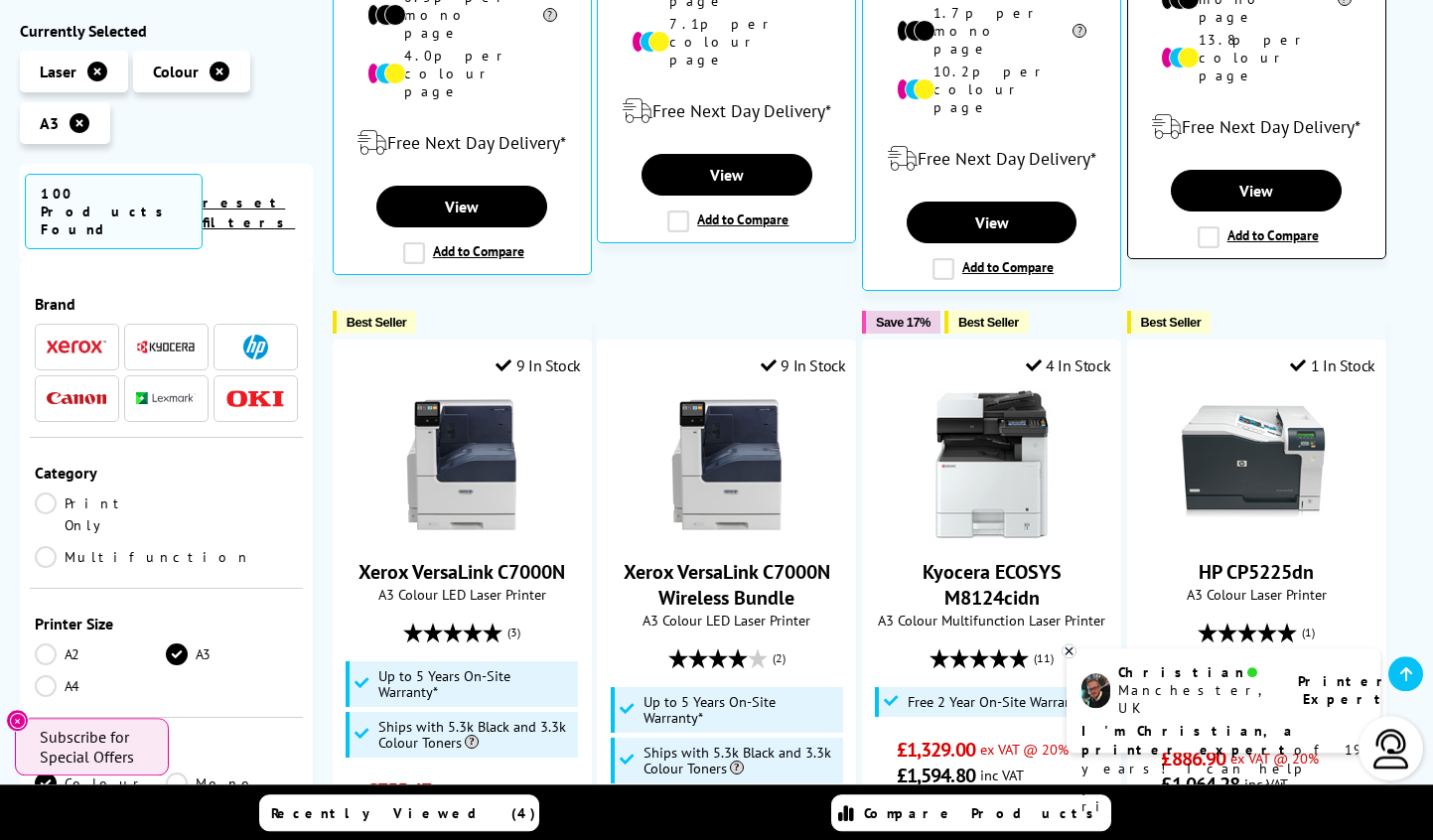 scroll, scrollTop: 1114, scrollLeft: 0, axis: vertical 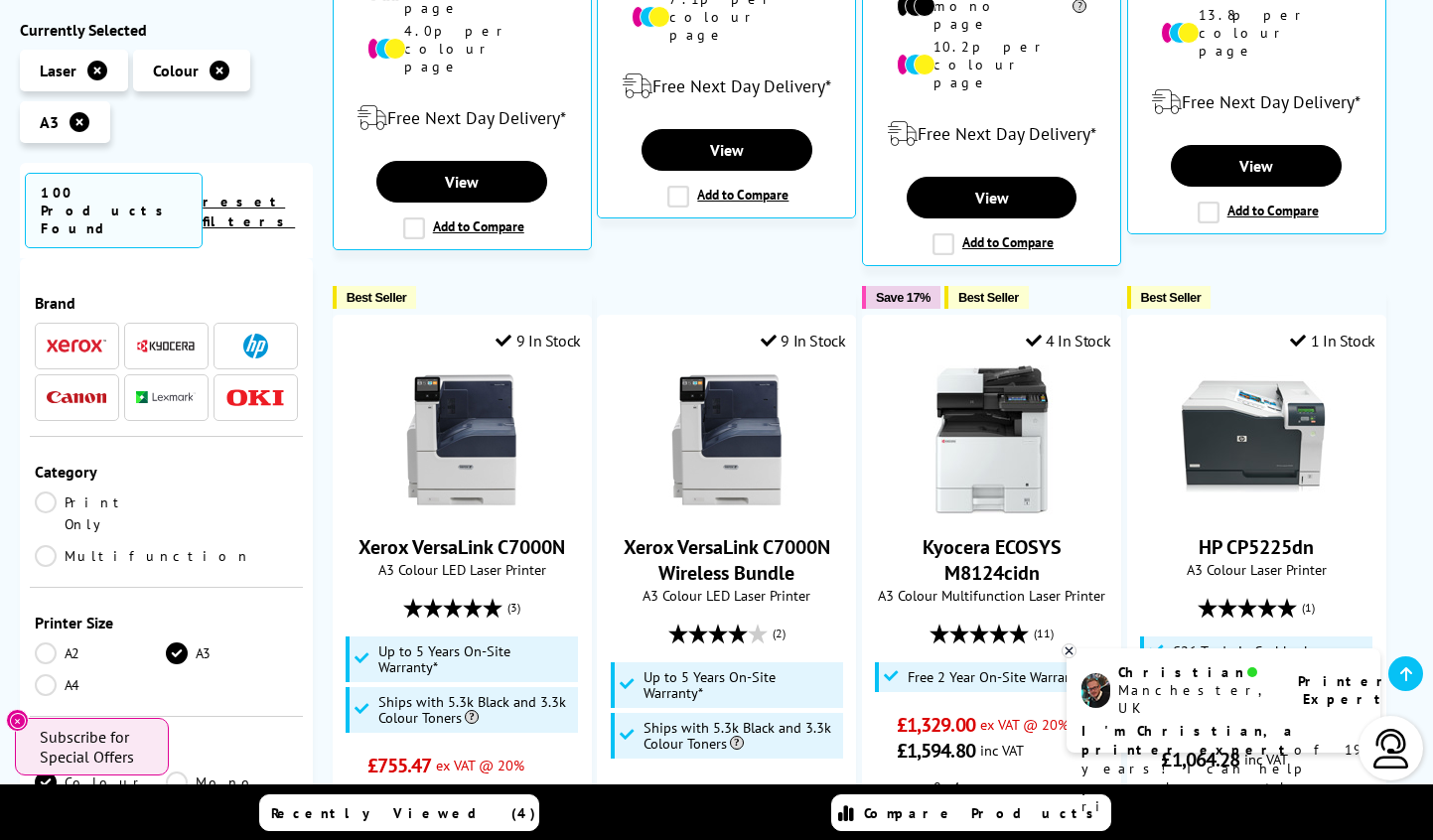 click at bounding box center [76, 346] 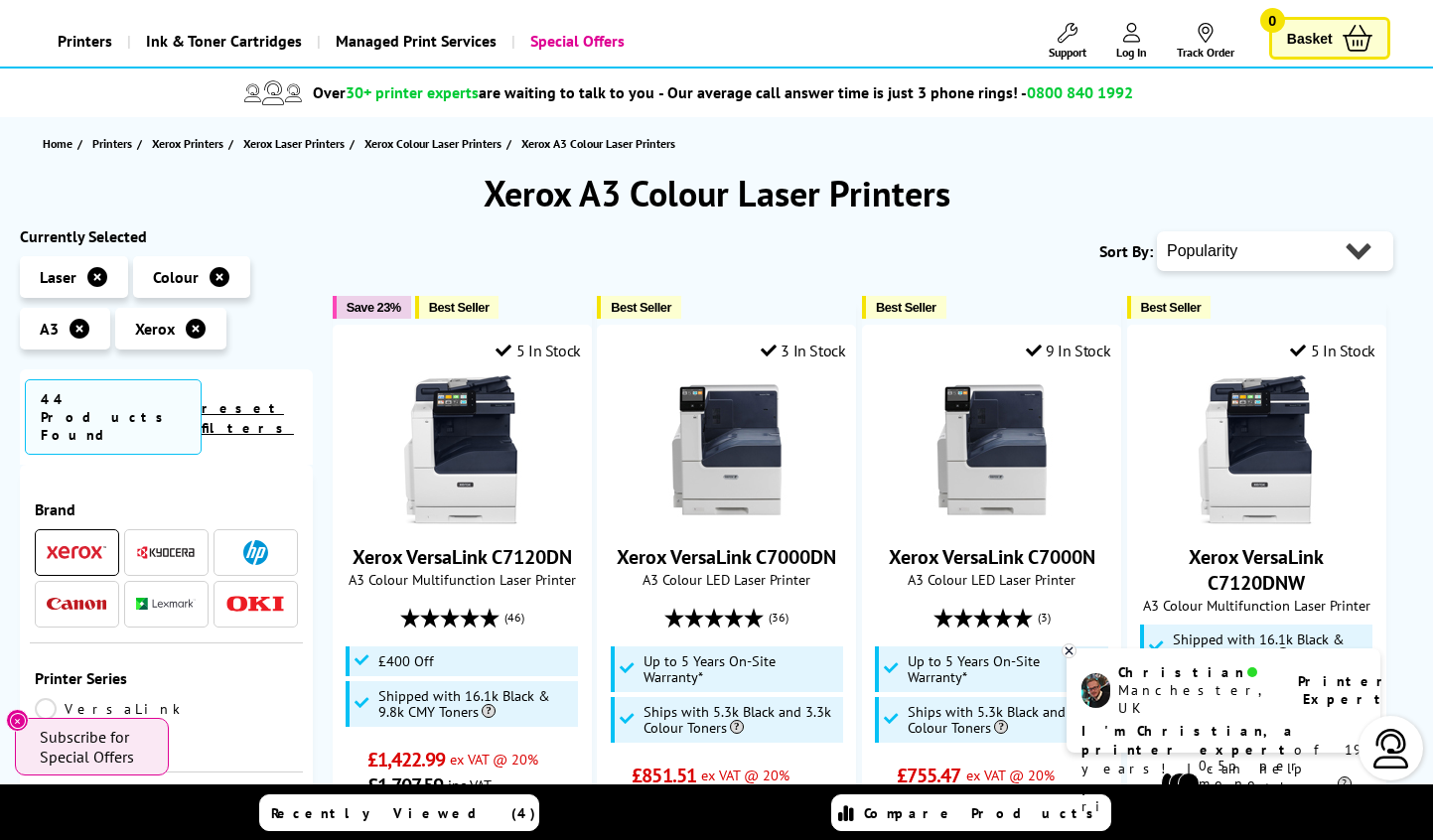 scroll, scrollTop: 0, scrollLeft: 0, axis: both 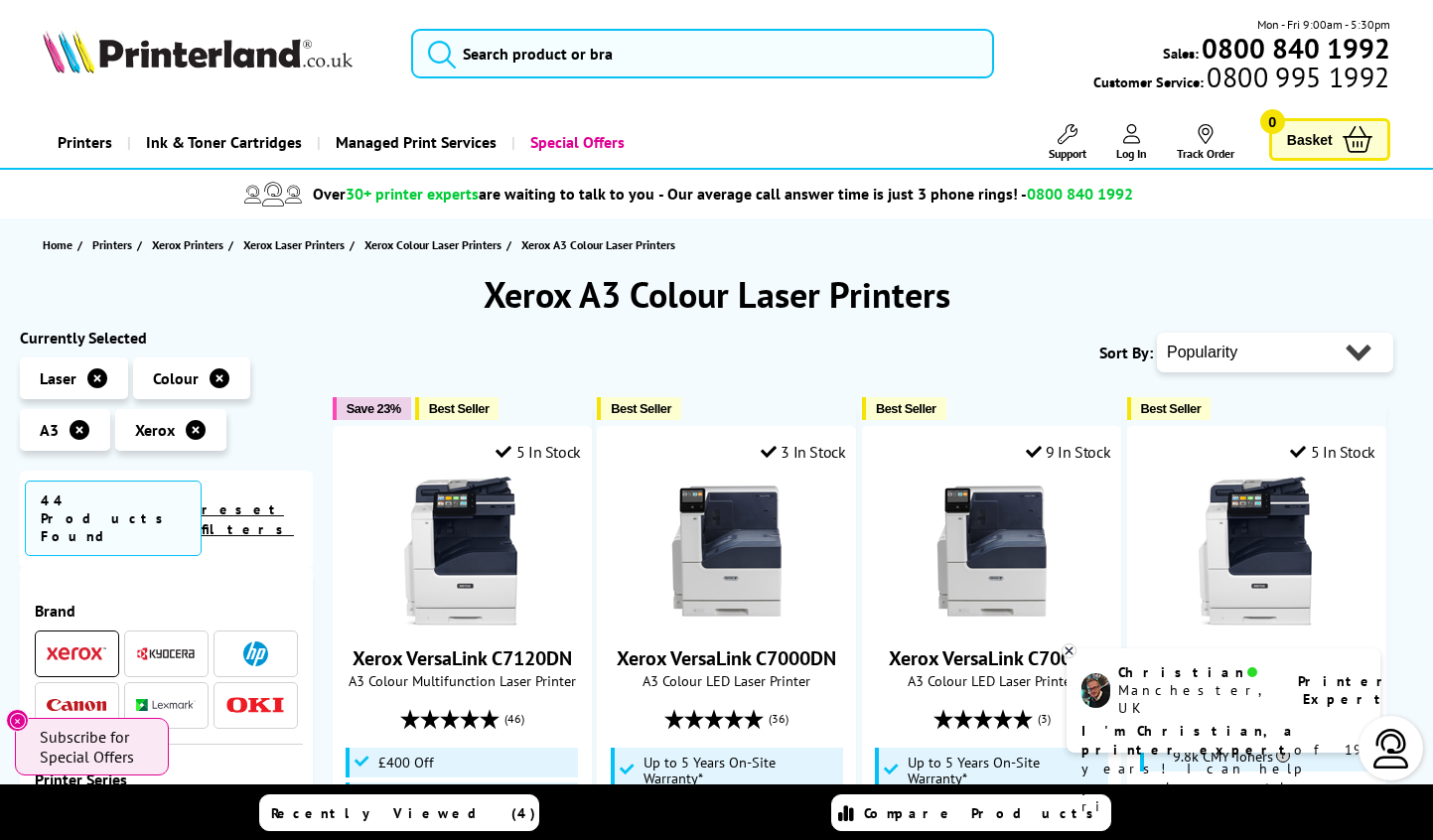 click on "Popularity
Rating
Price - Low to High
Price - High to Low
Running Costs - Low to High
Size - Small to Large" at bounding box center [1275, 352] 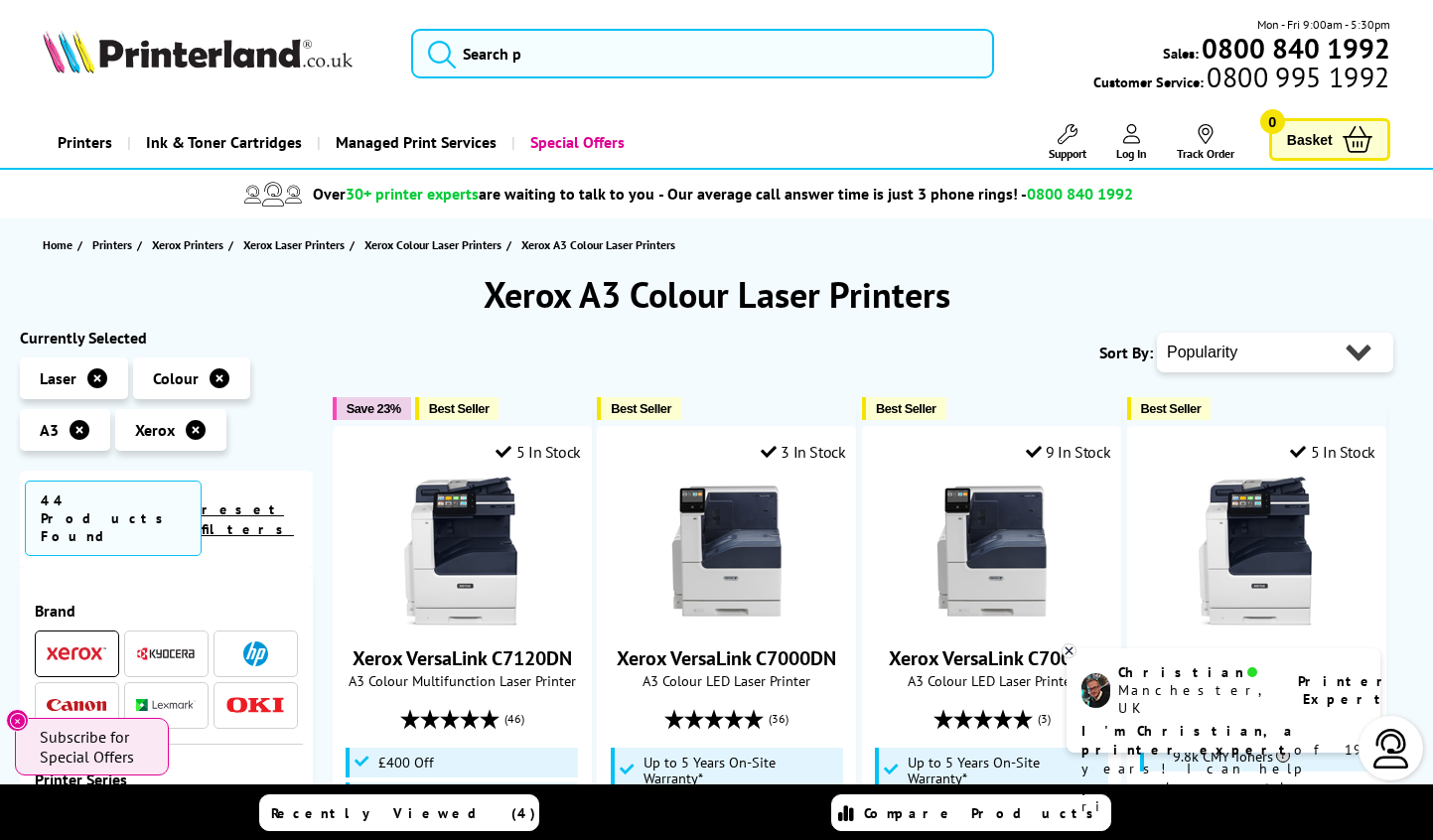 select on "Price Ascending" 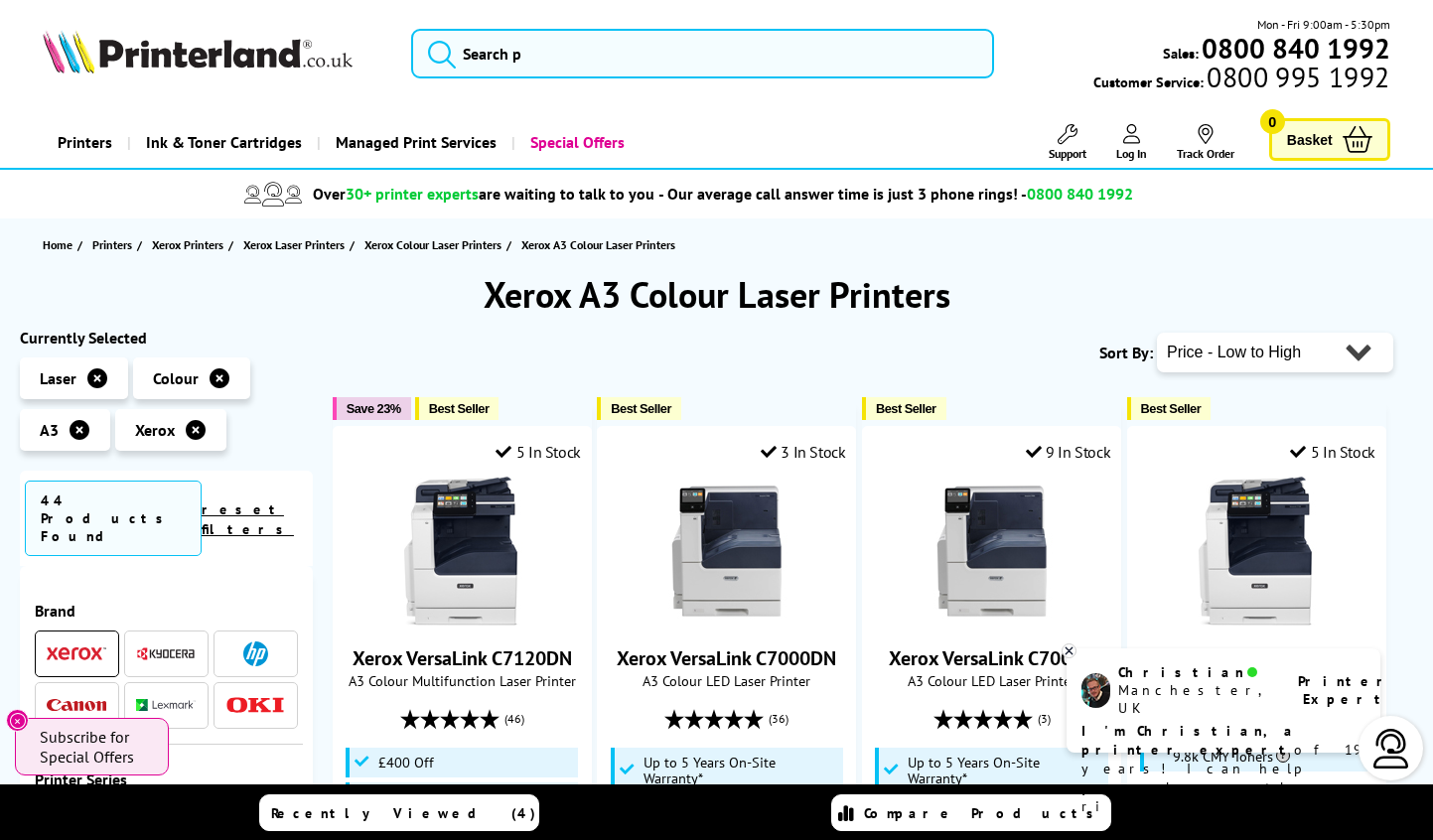 click on "Price - Low to High" at bounding box center [0, 0] 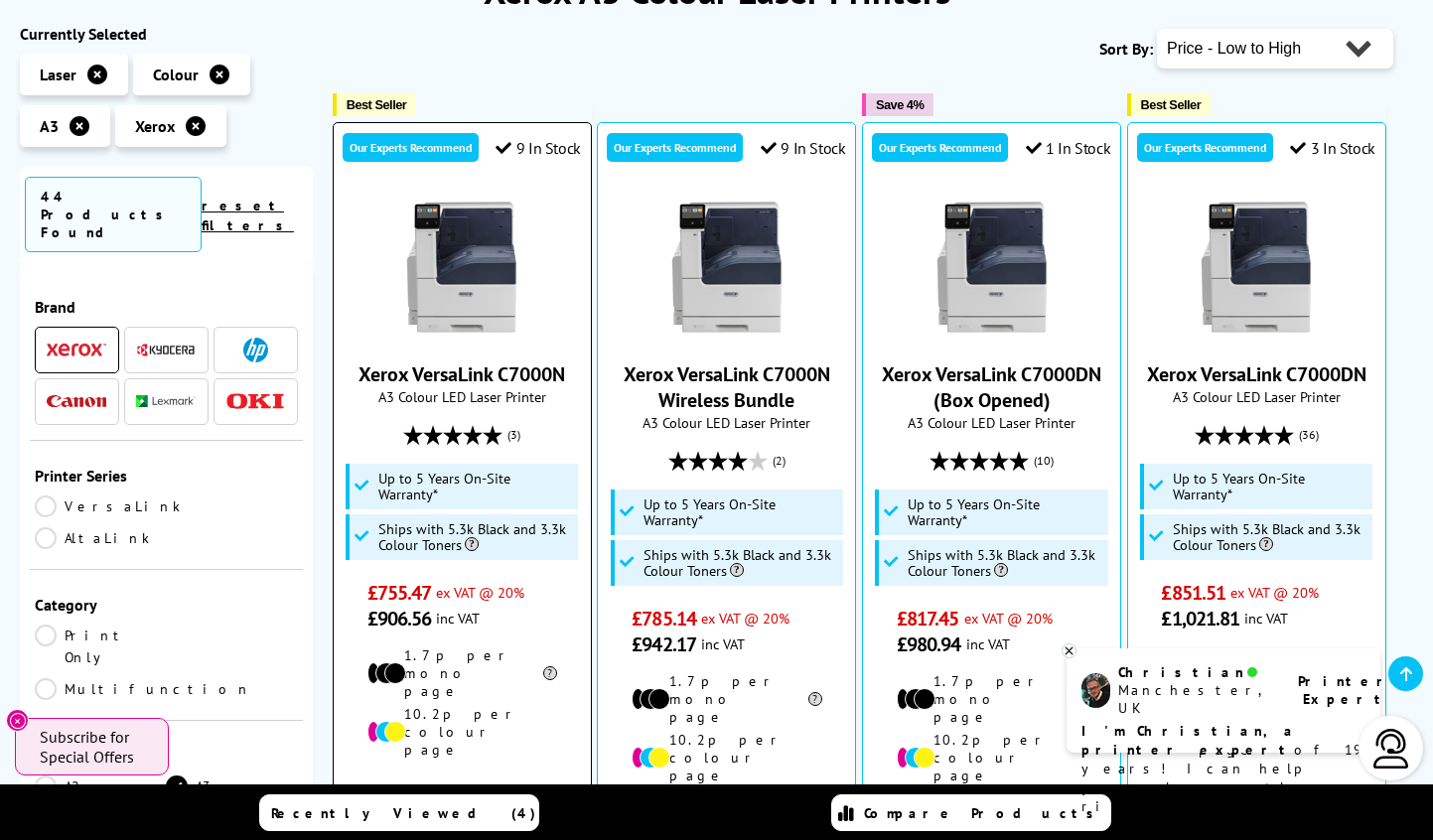 scroll, scrollTop: 405, scrollLeft: 0, axis: vertical 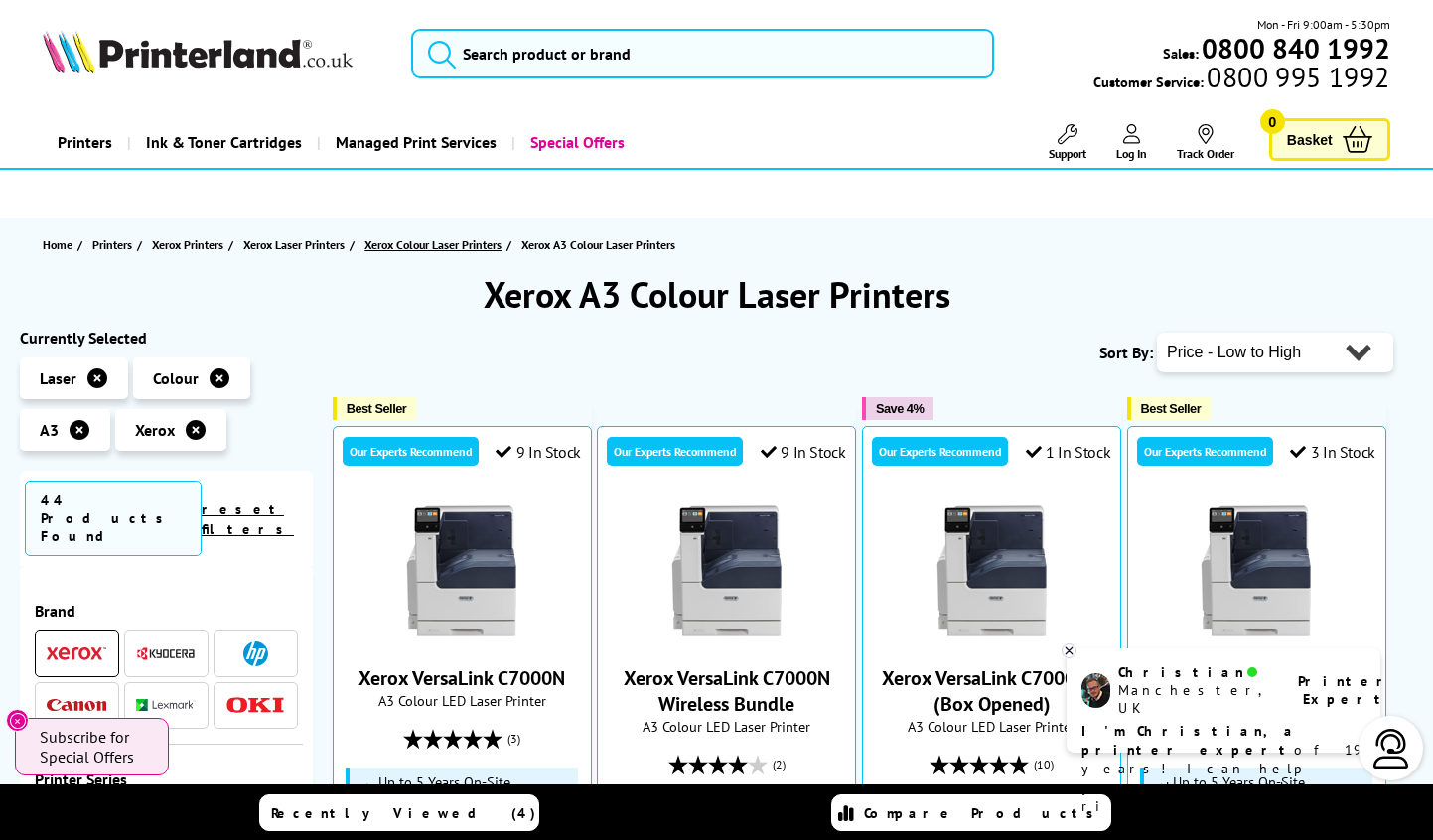 click on "Xerox Colour Laser Printers" at bounding box center (433, 244) 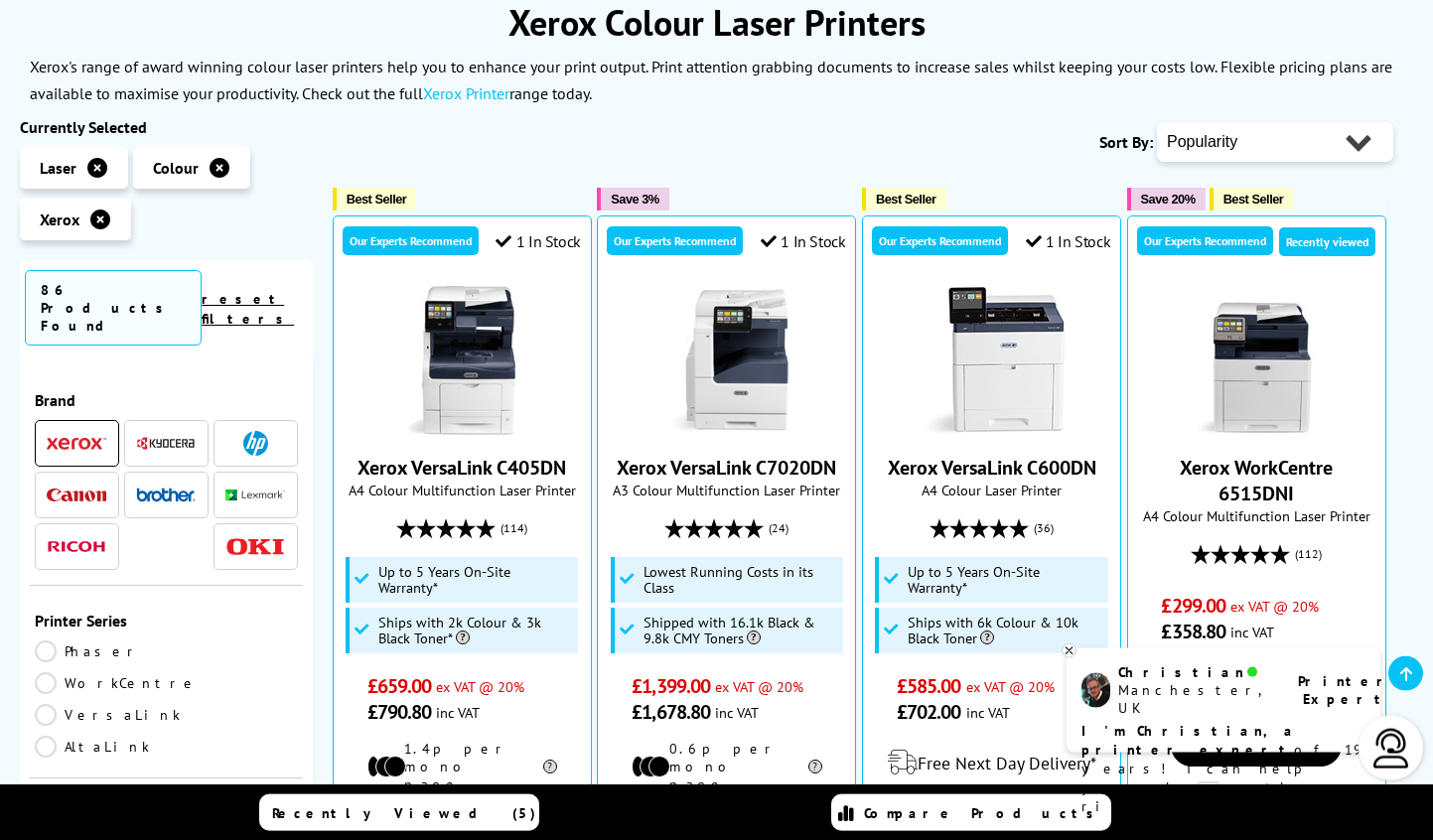 scroll, scrollTop: 304, scrollLeft: 0, axis: vertical 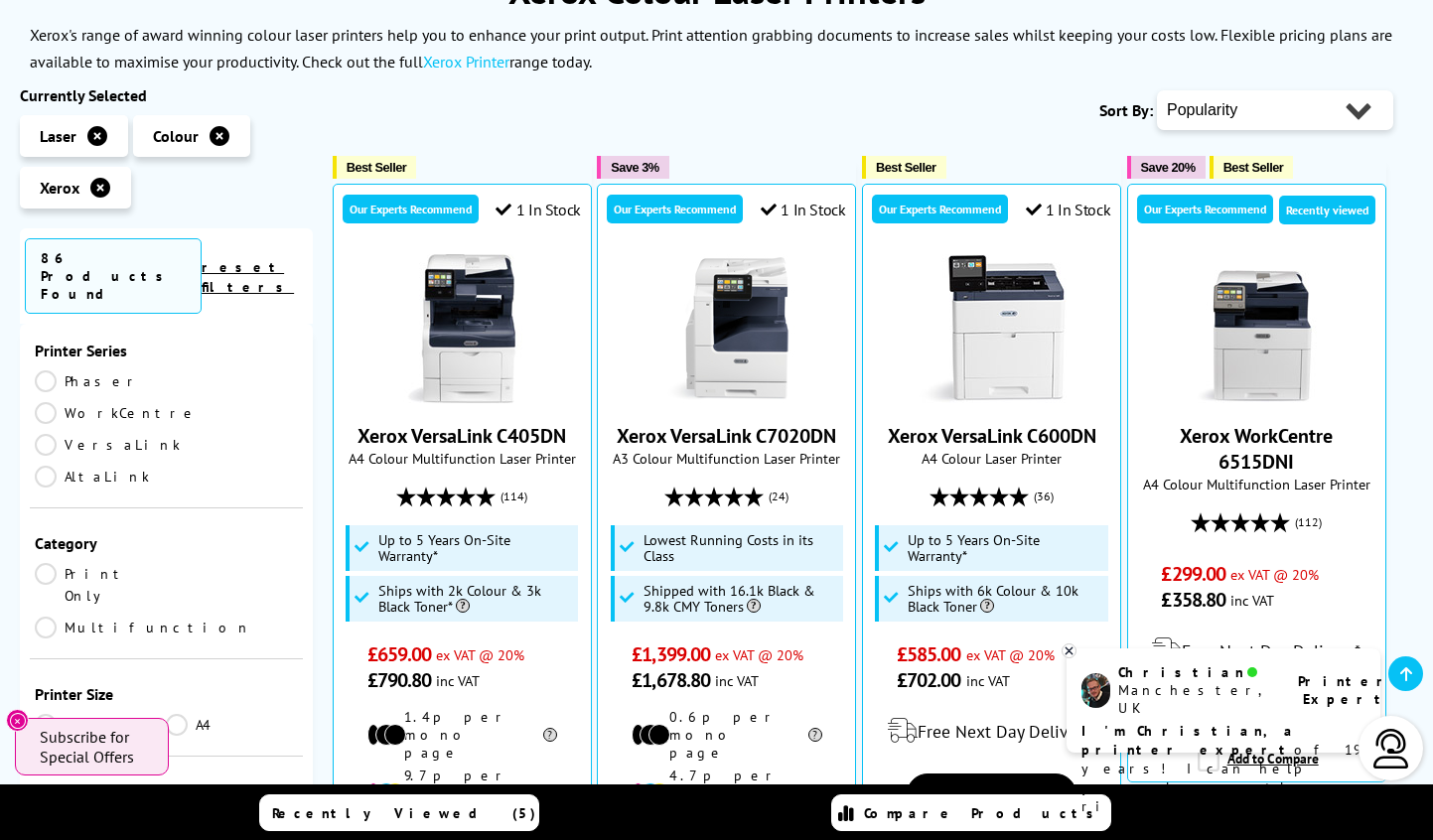click on "Multifunction" at bounding box center [143, 628] 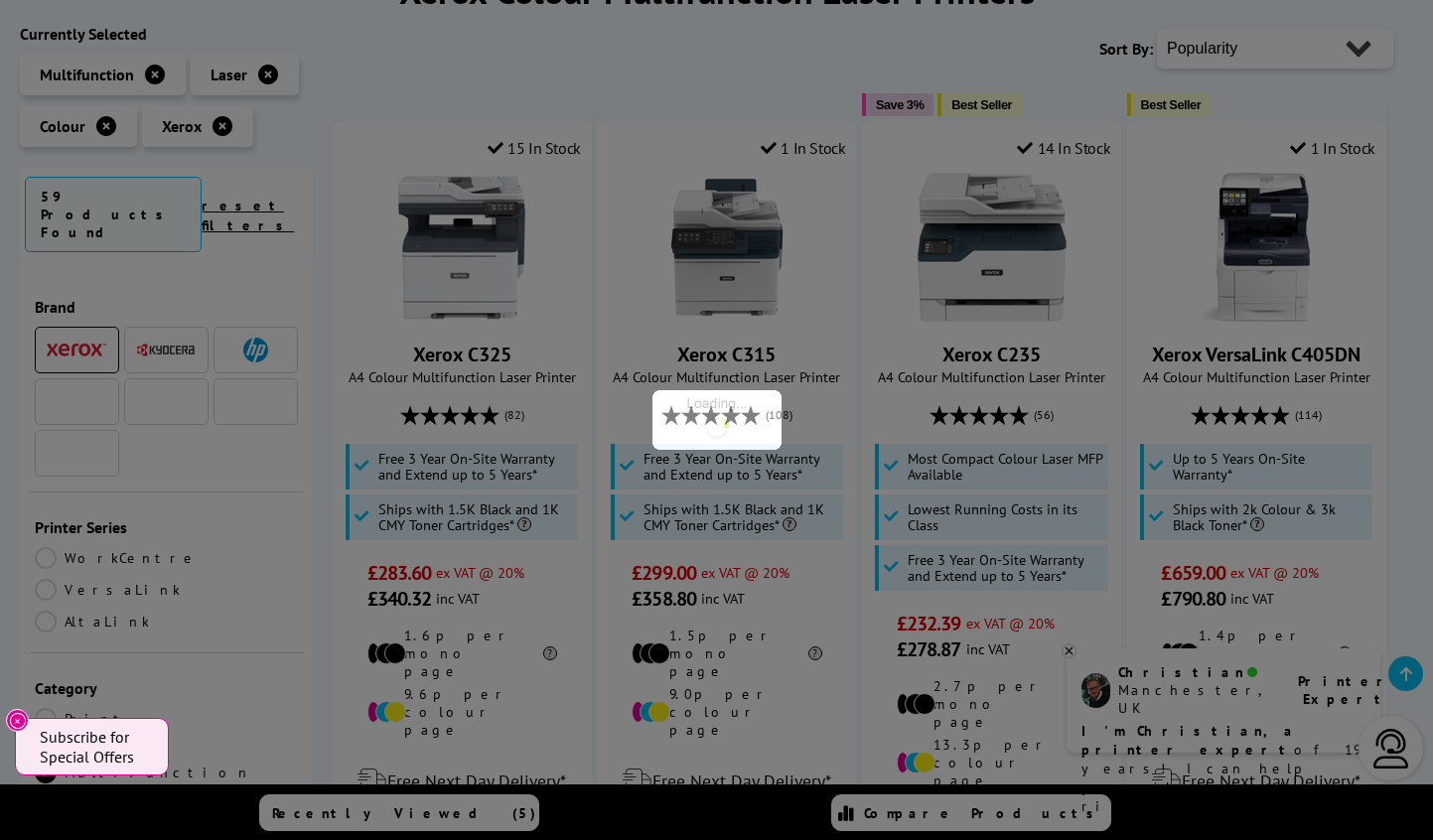 scroll, scrollTop: 238, scrollLeft: 0, axis: vertical 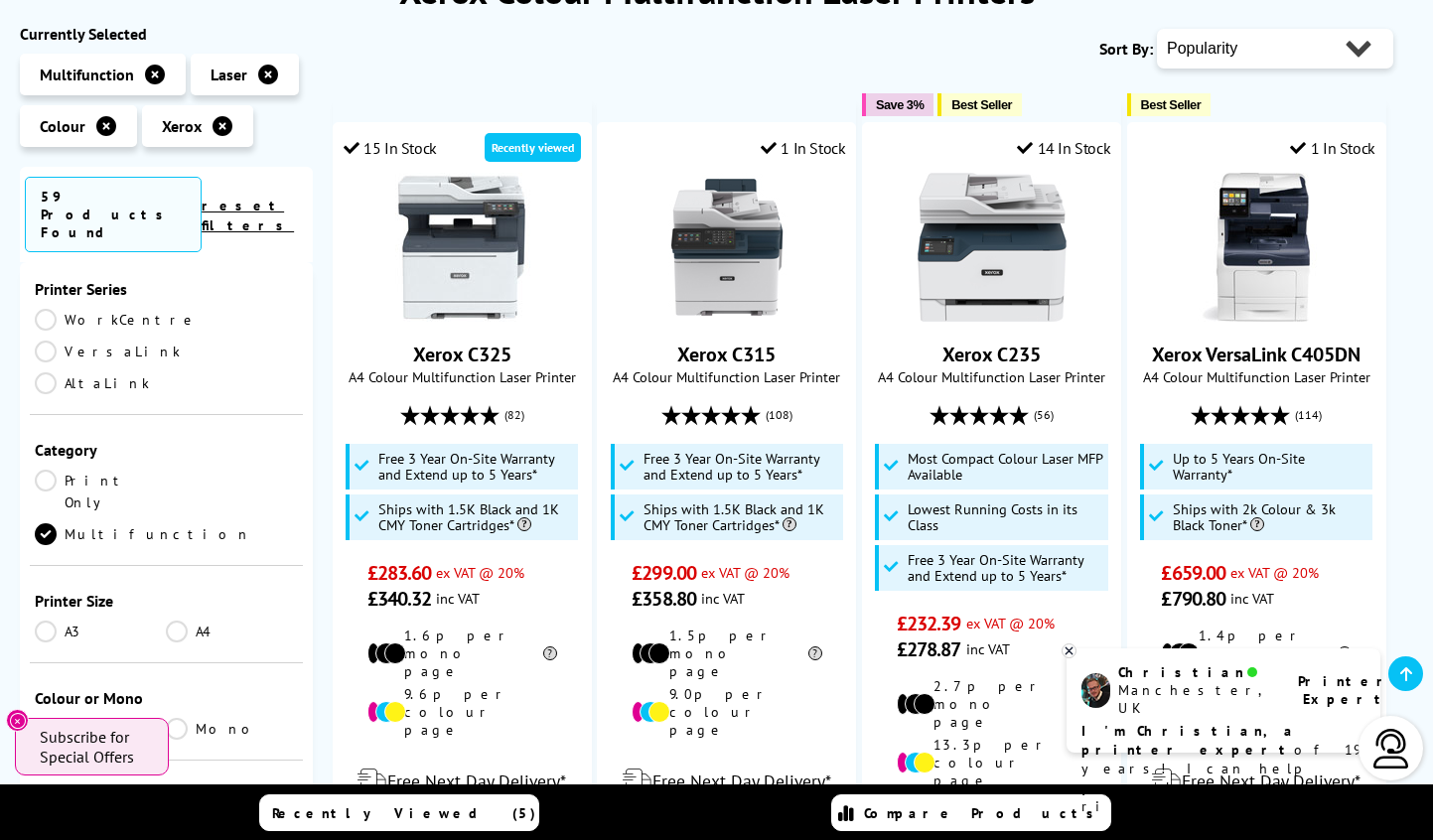 click on "A4" at bounding box center [231, 631] 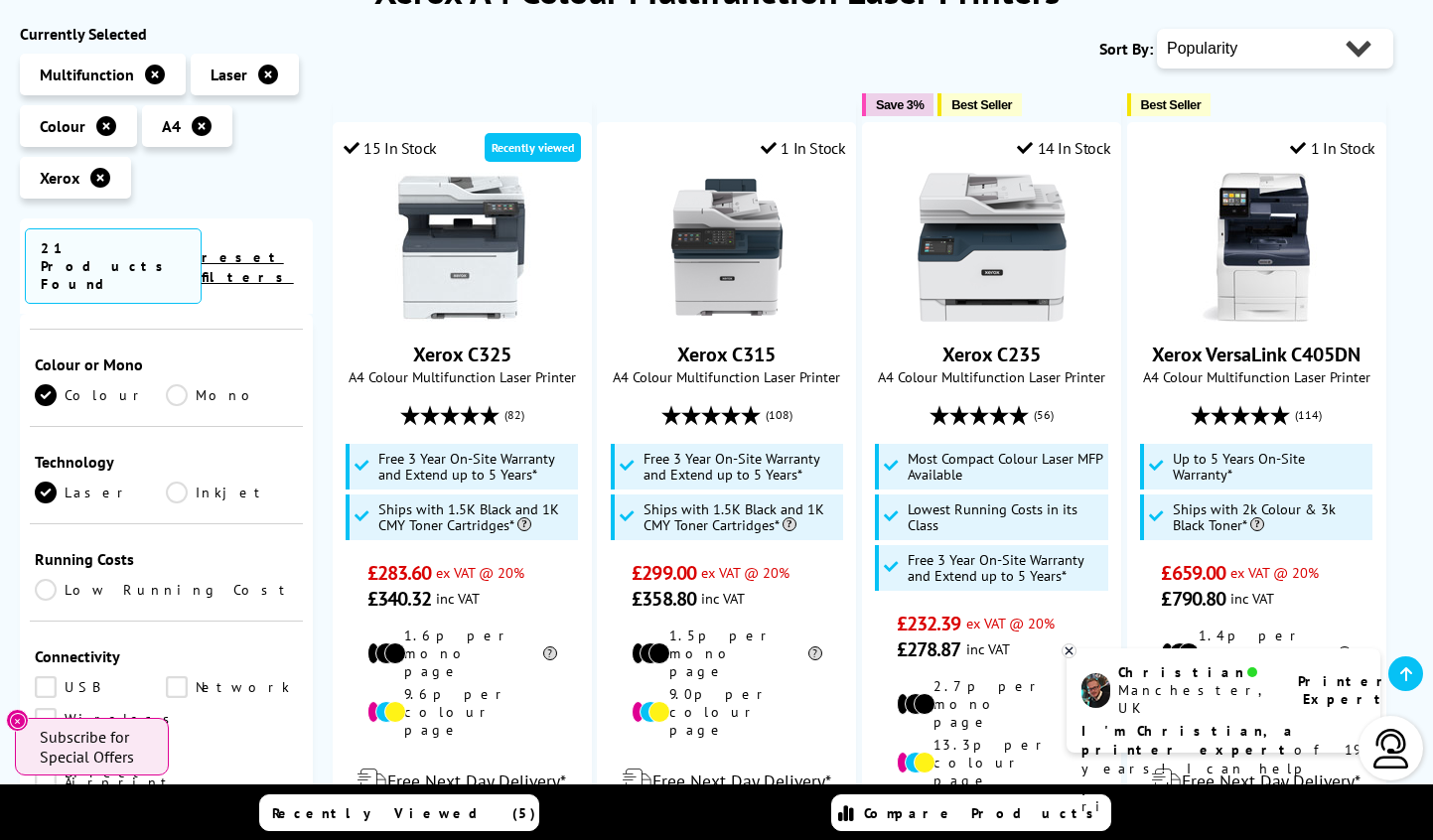 scroll, scrollTop: 596, scrollLeft: 0, axis: vertical 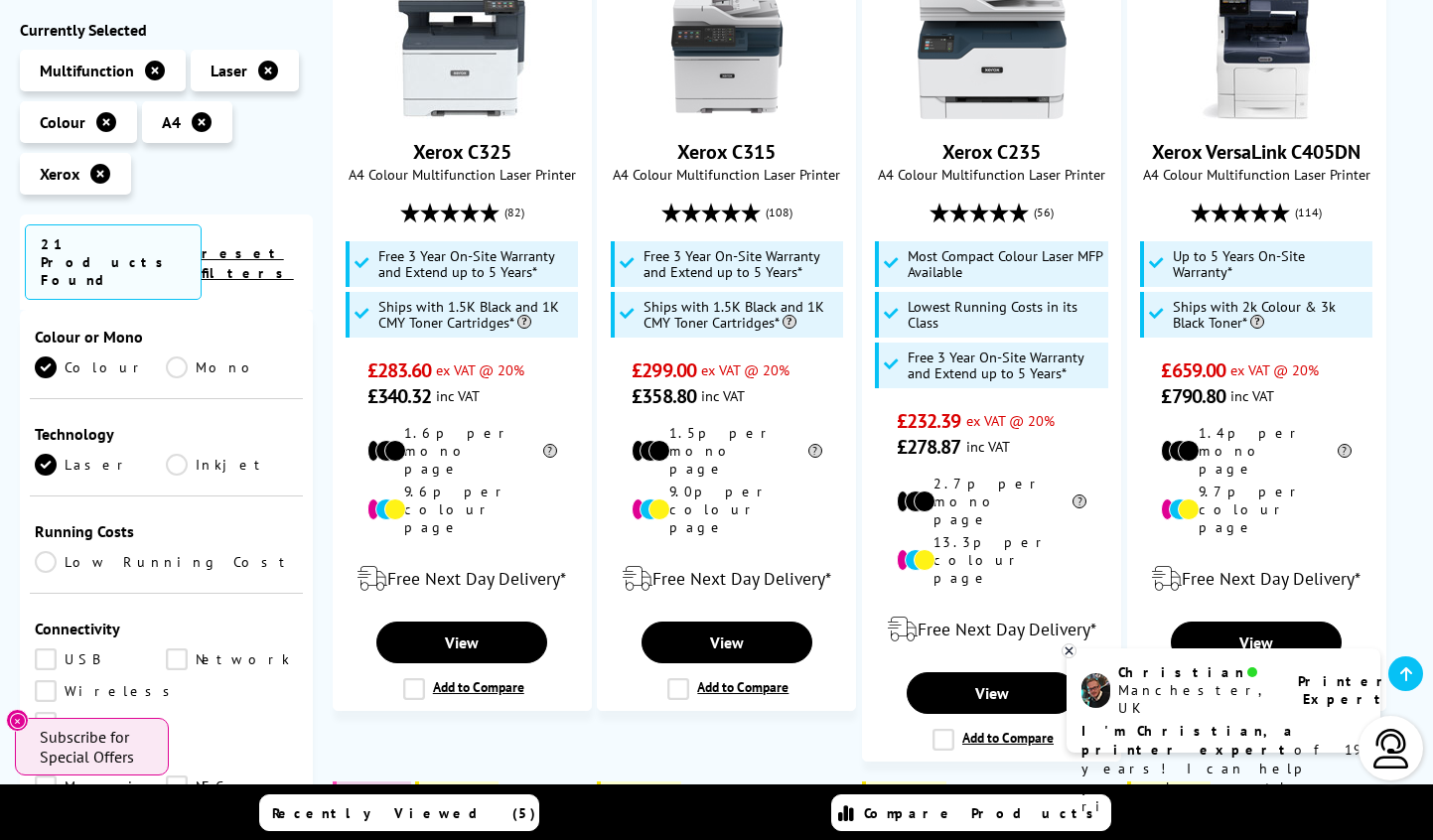 click on "Network" at bounding box center [231, 659] 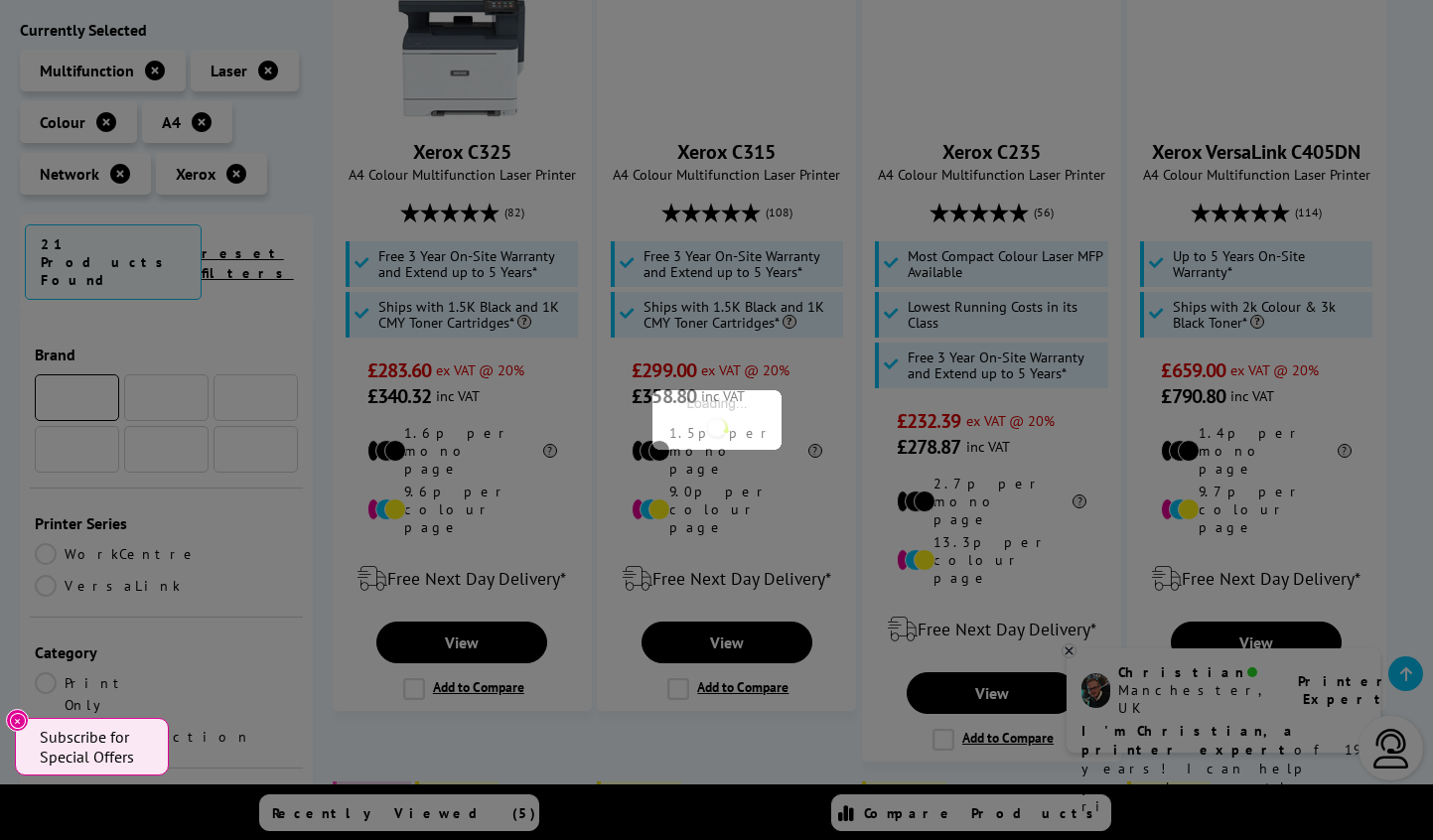 scroll, scrollTop: 596, scrollLeft: 0, axis: vertical 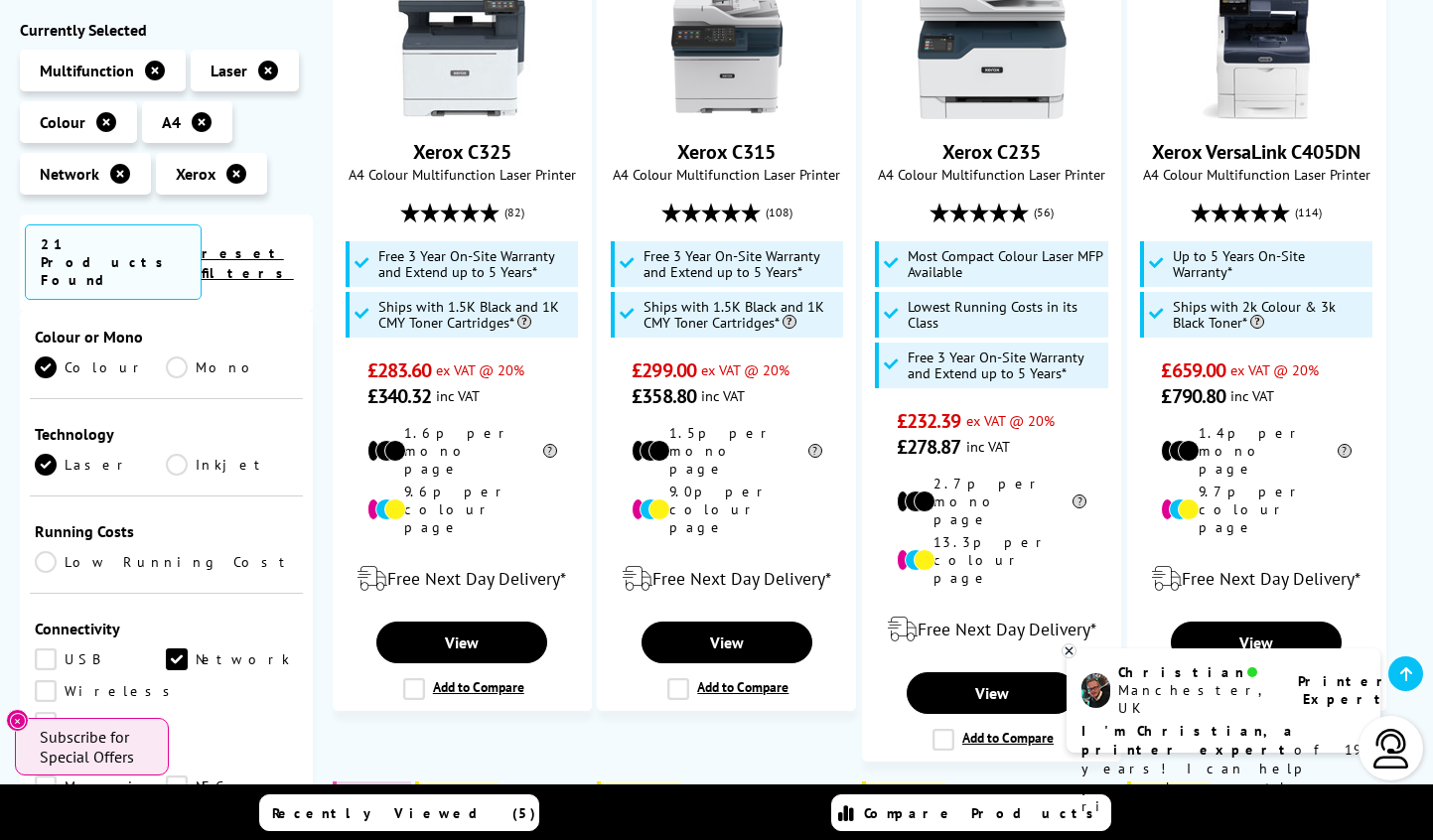 click on "Airprint" at bounding box center [105, 755] 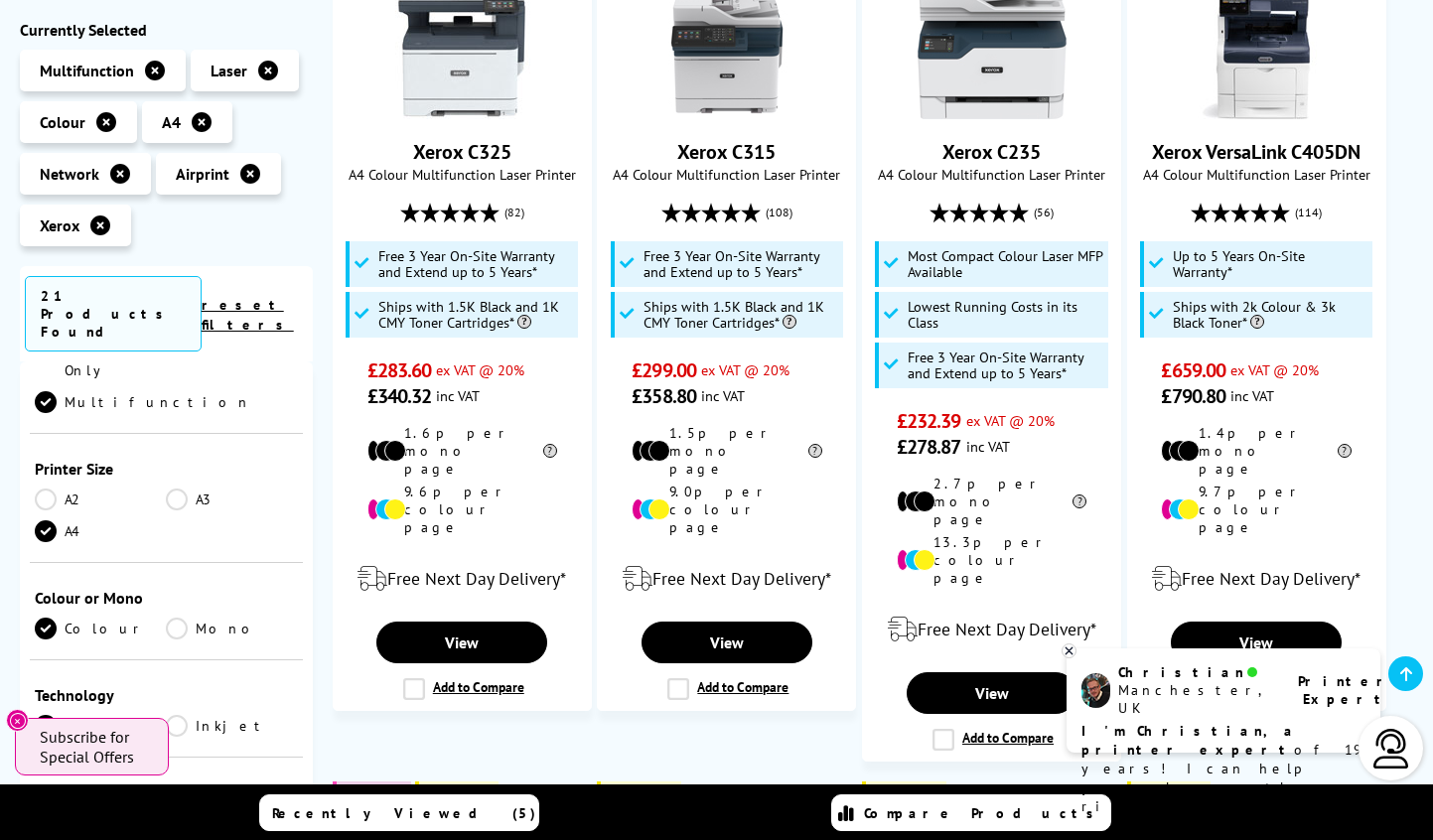scroll, scrollTop: 357, scrollLeft: 0, axis: vertical 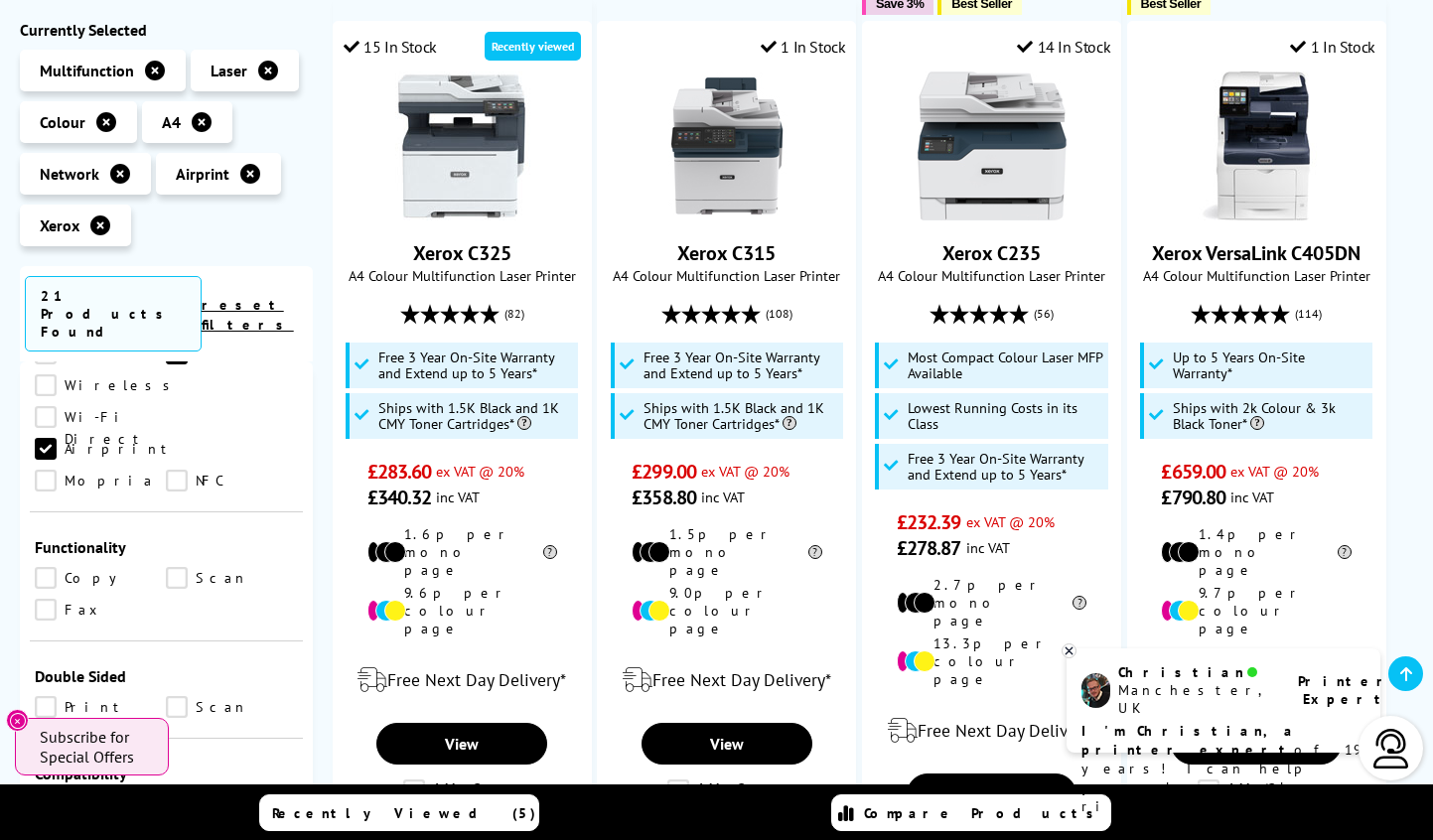 click on "Print" at bounding box center [100, 707] 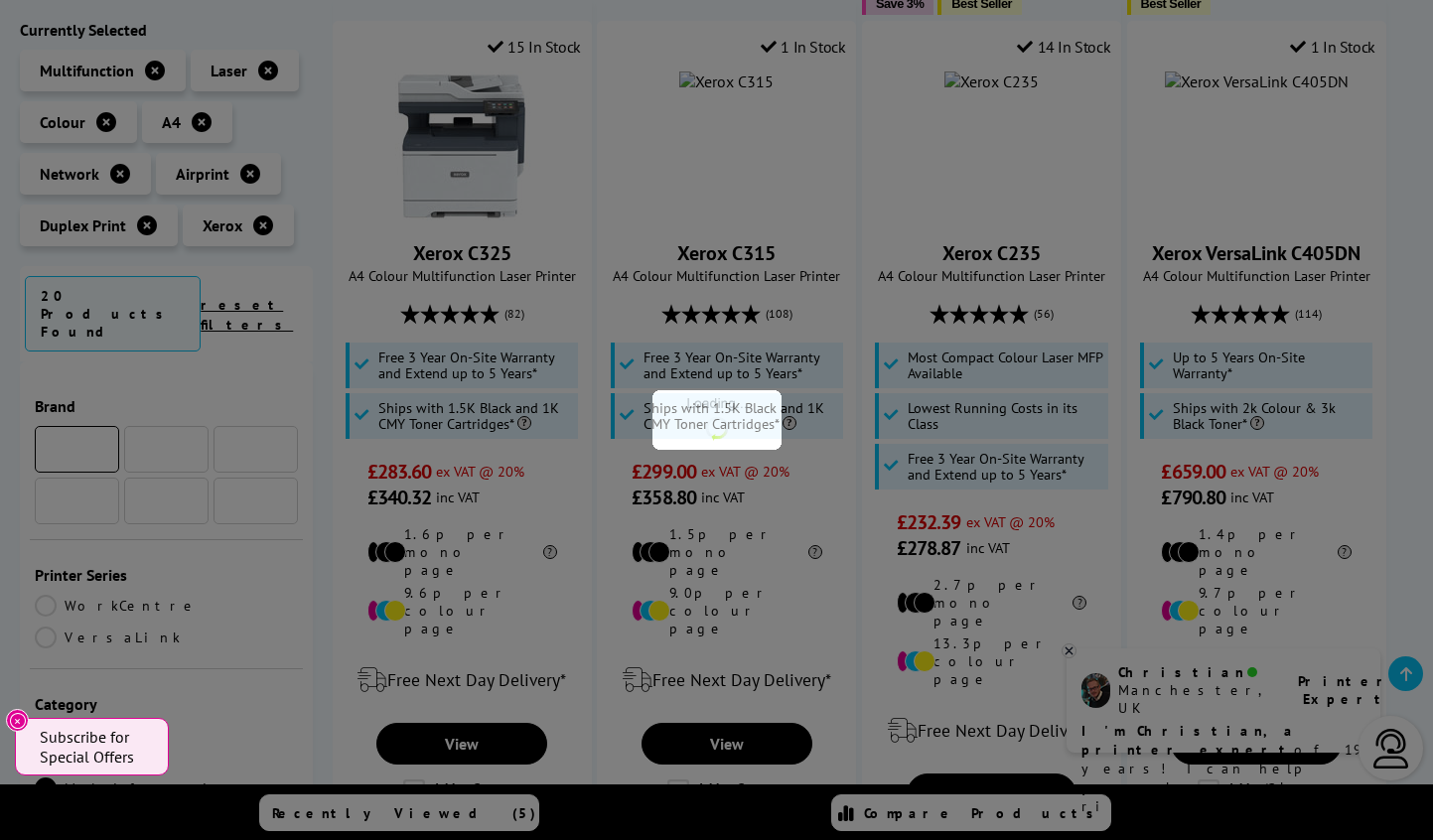 scroll, scrollTop: 953, scrollLeft: 0, axis: vertical 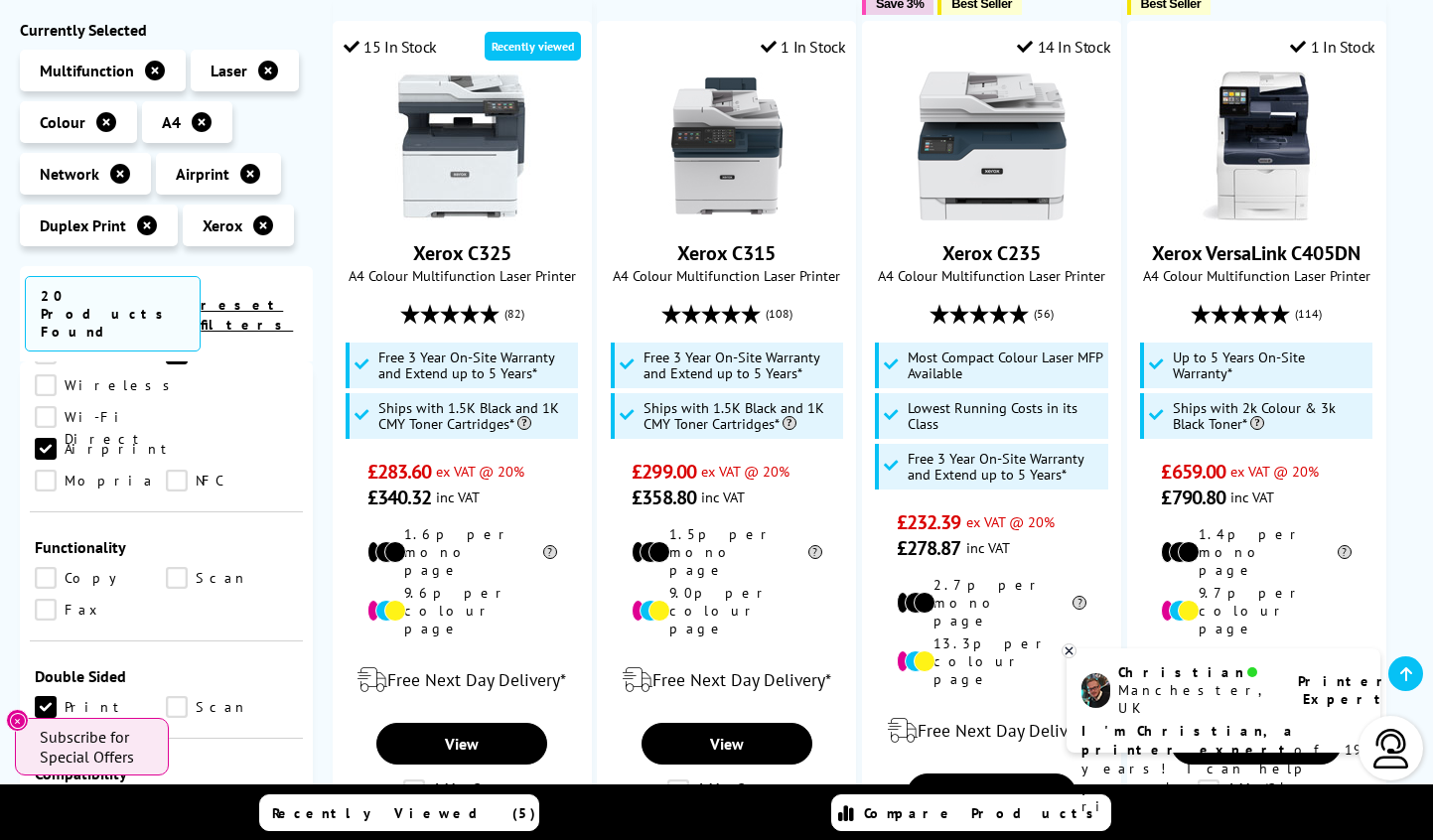 click on "Scan" at bounding box center (231, 707) 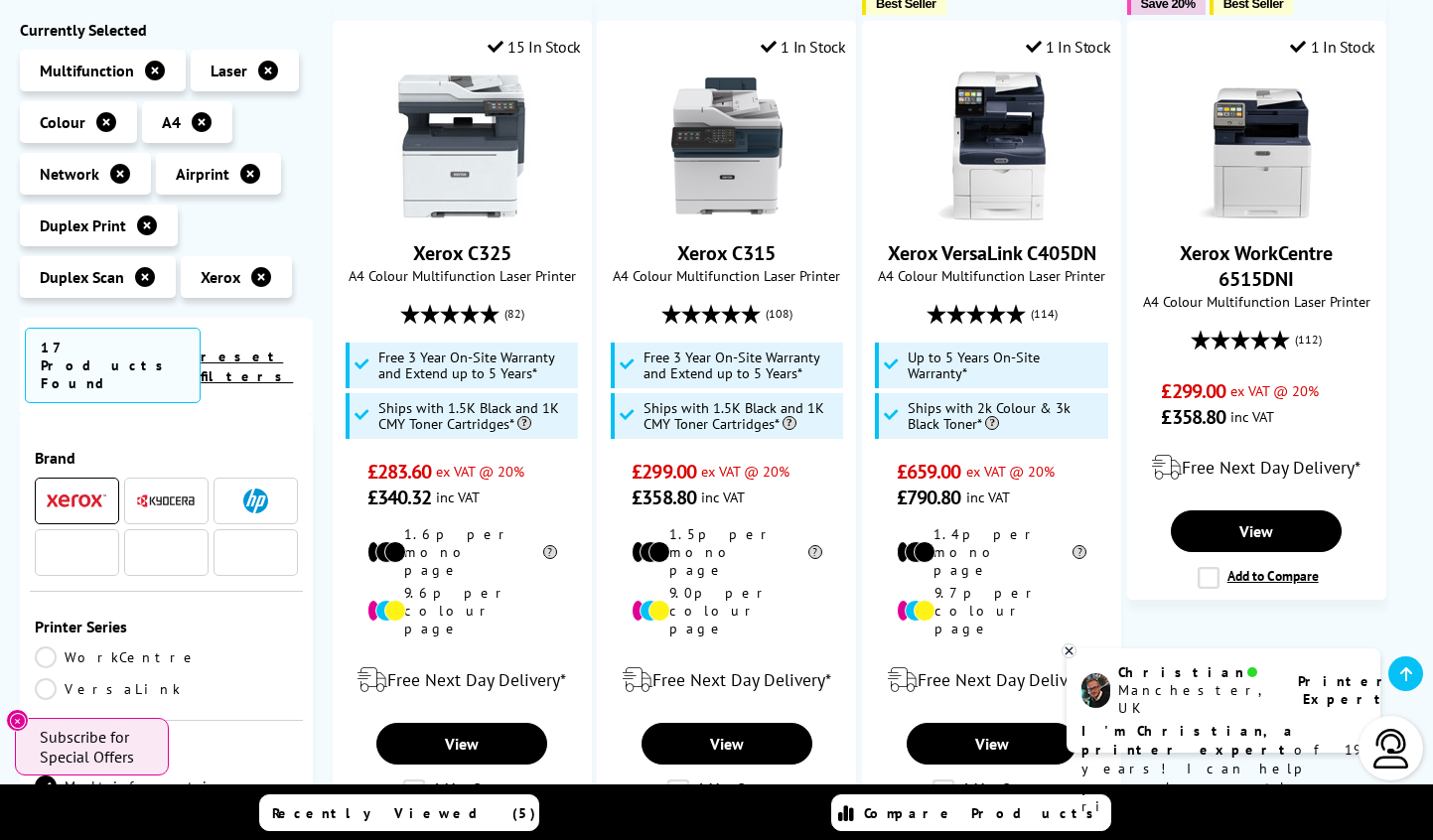 scroll, scrollTop: 953, scrollLeft: 0, axis: vertical 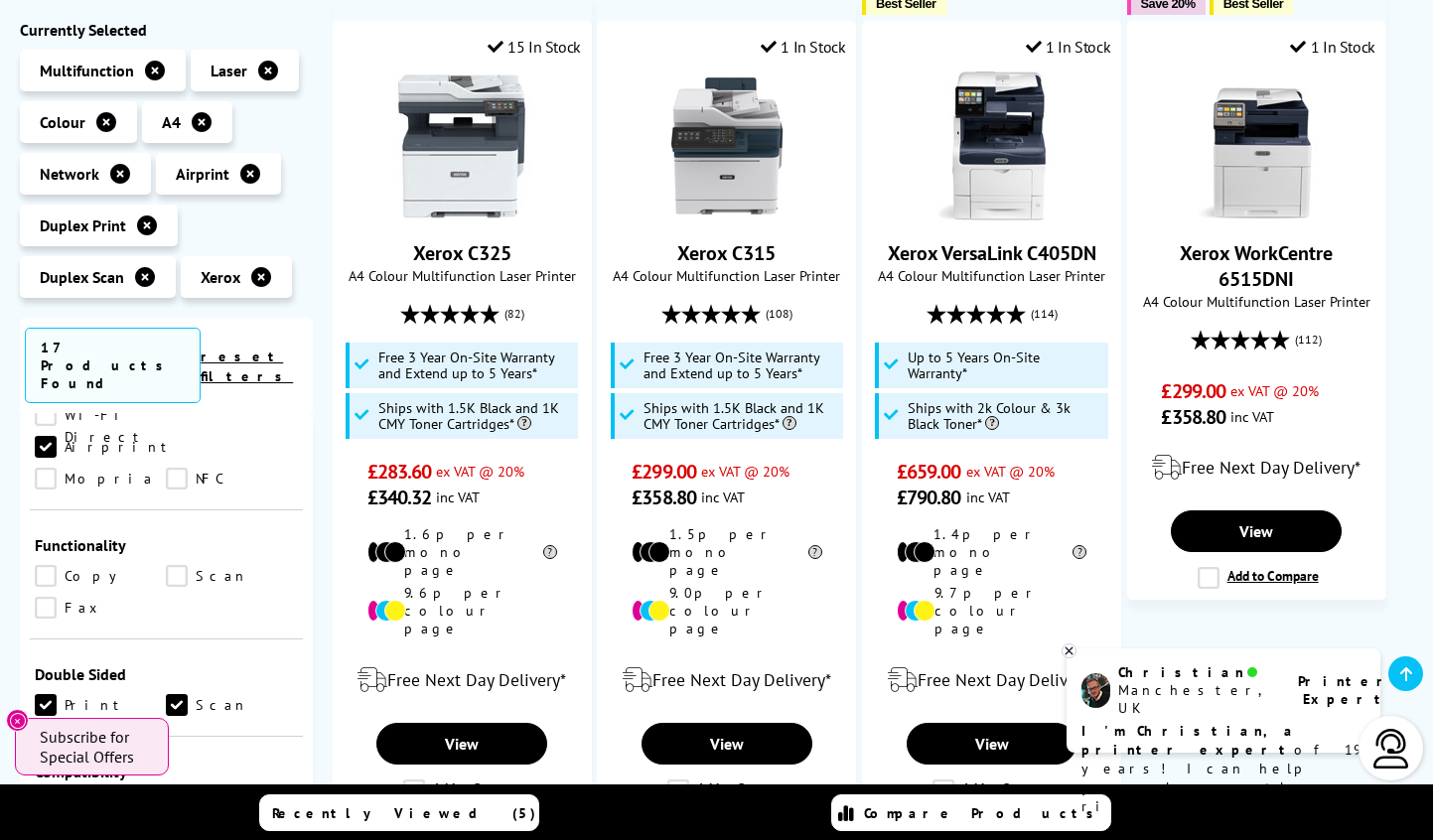 click on "Scan" at bounding box center (231, 576) 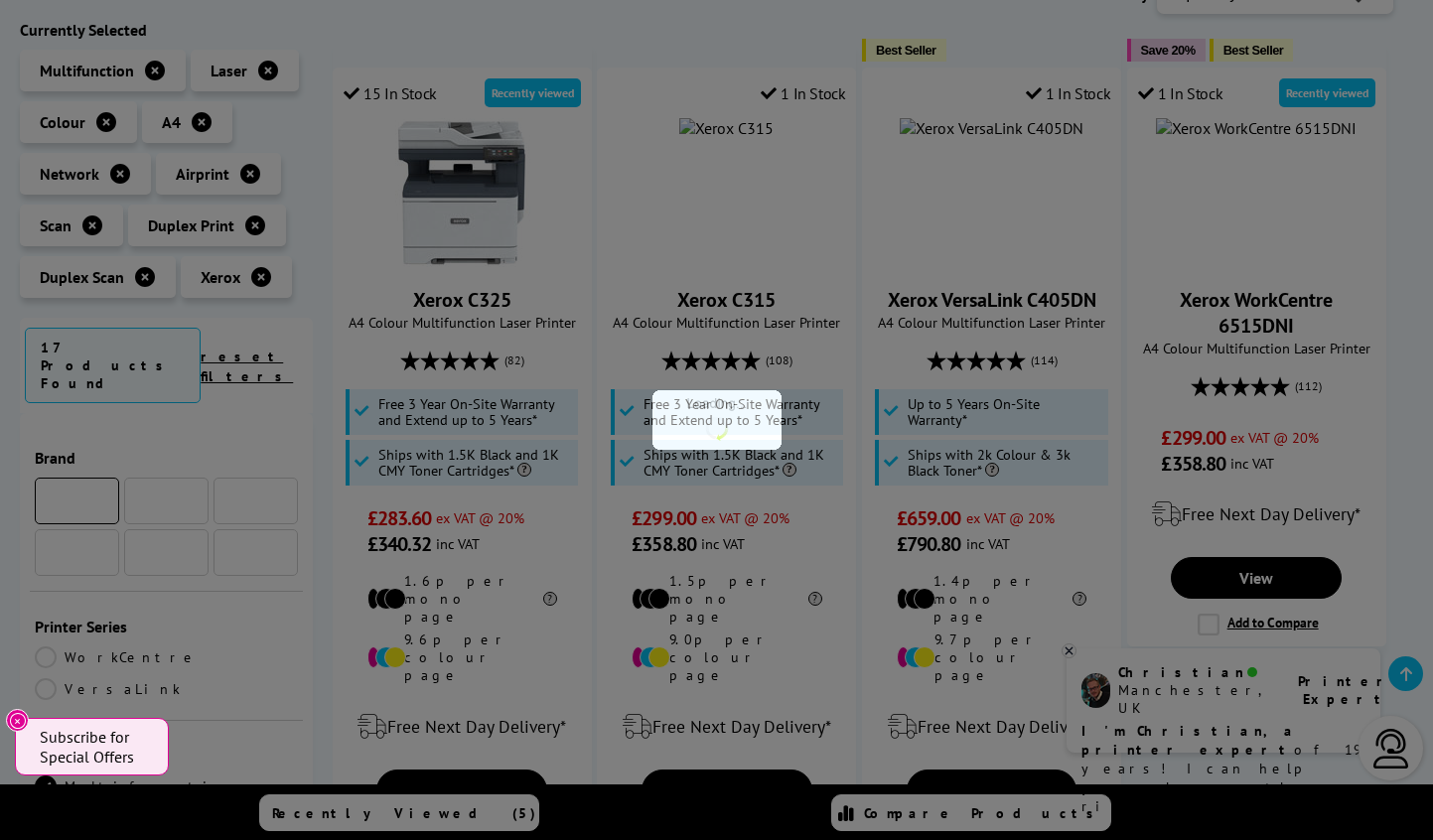 scroll, scrollTop: 953, scrollLeft: 0, axis: vertical 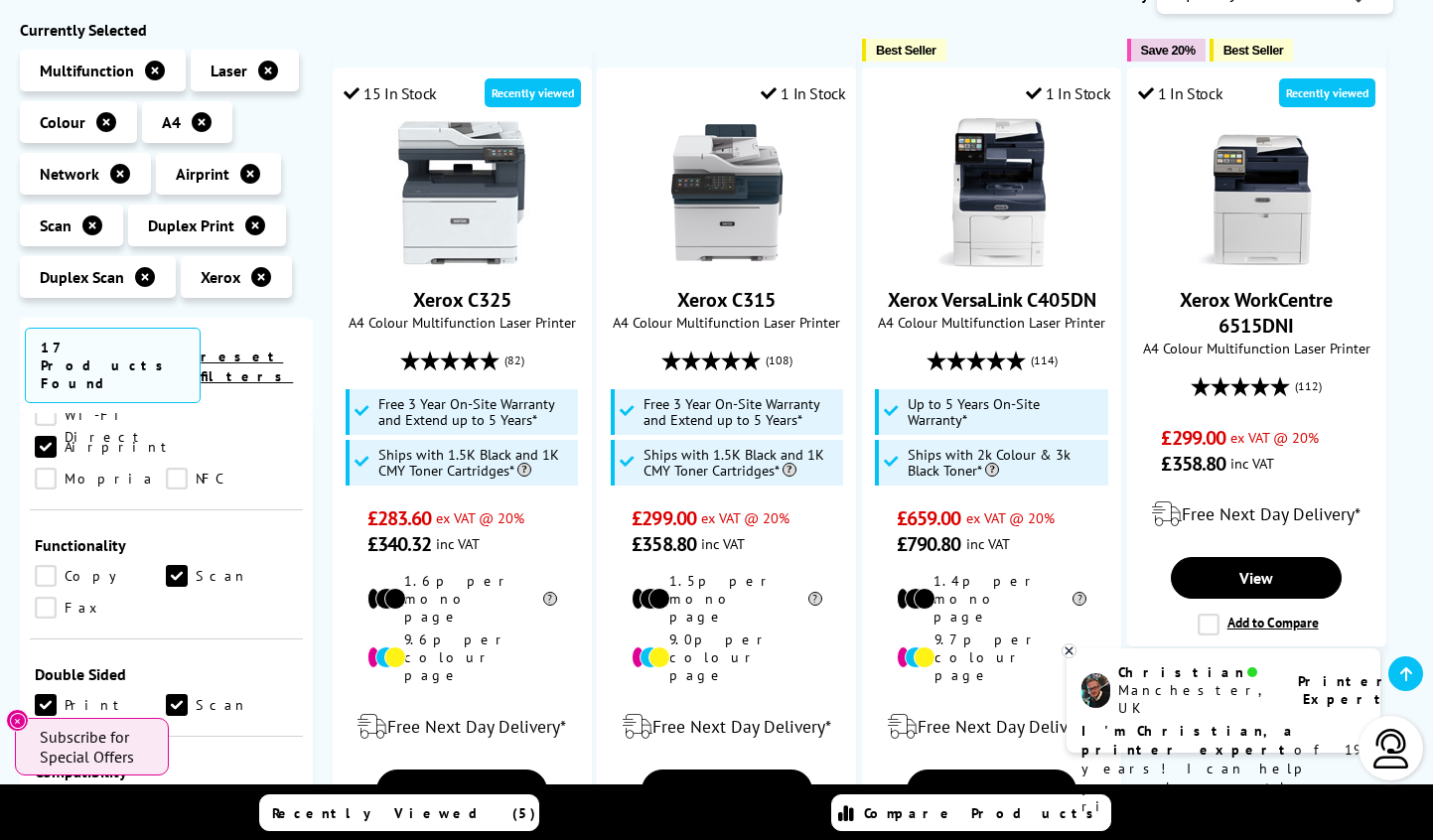 click on "Copy" at bounding box center (100, 576) 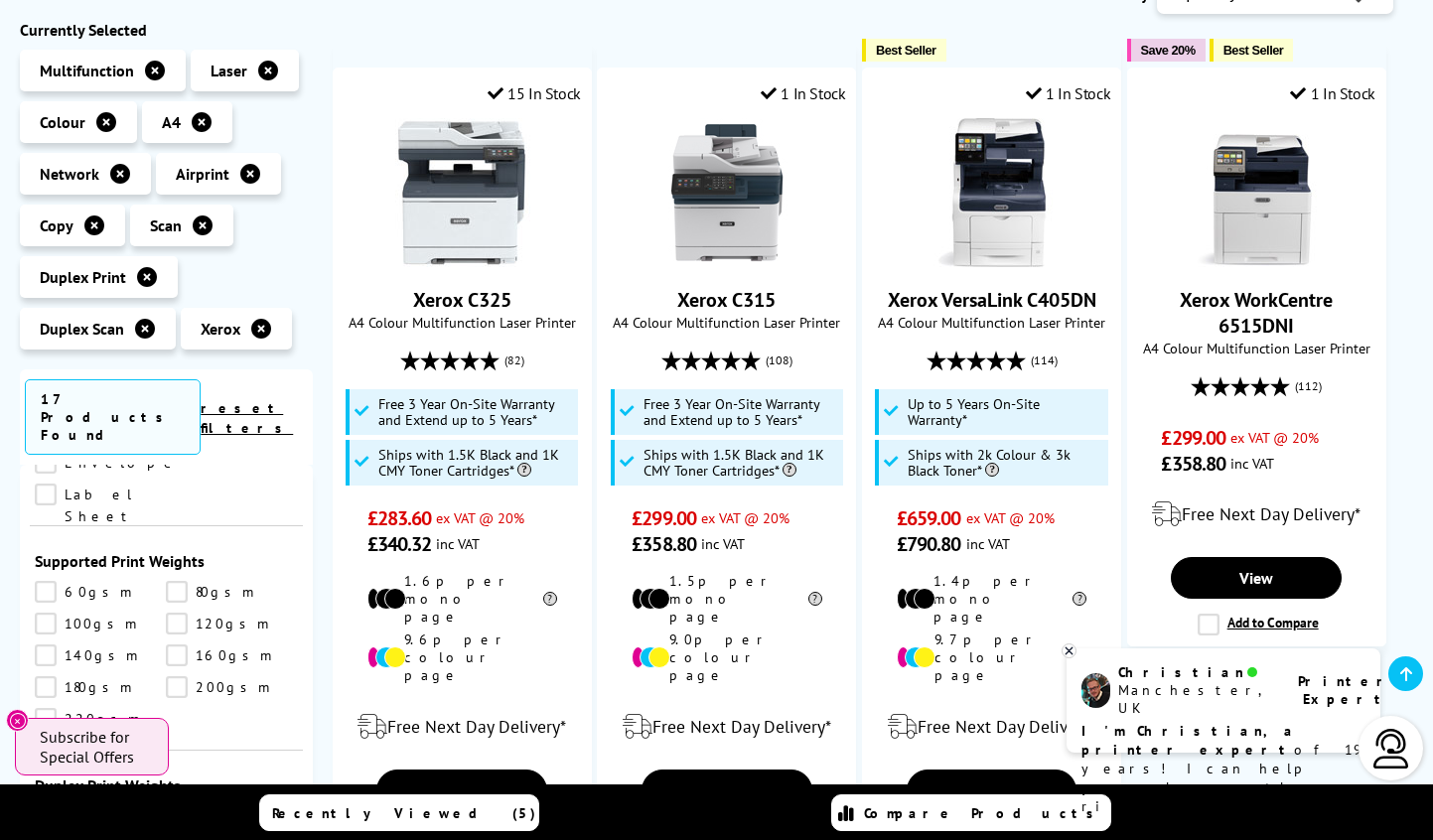 scroll, scrollTop: 2331, scrollLeft: 0, axis: vertical 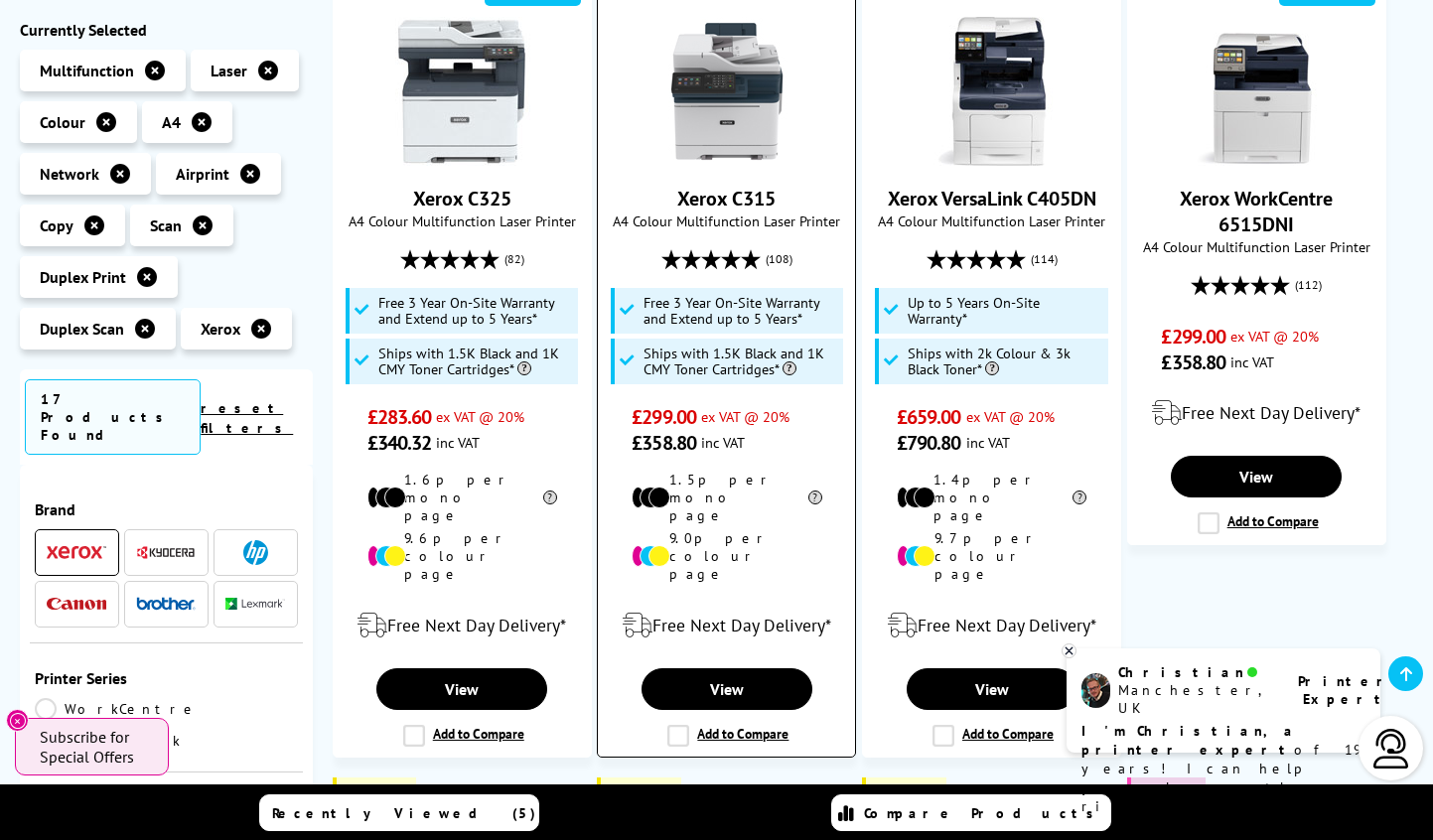 click on "Add to Compare" at bounding box center (728, 736) 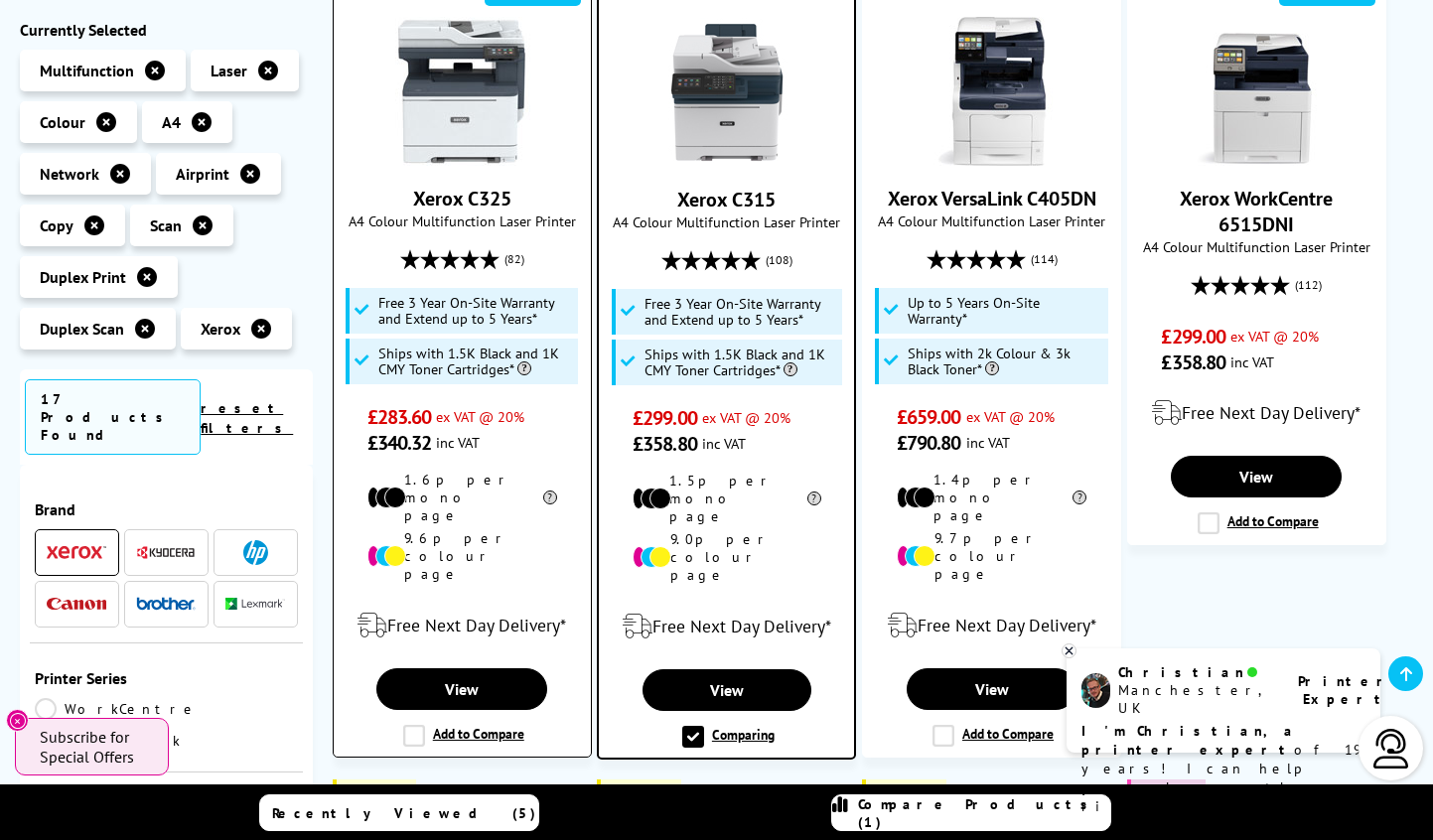click on "Add to Compare" at bounding box center (464, 736) 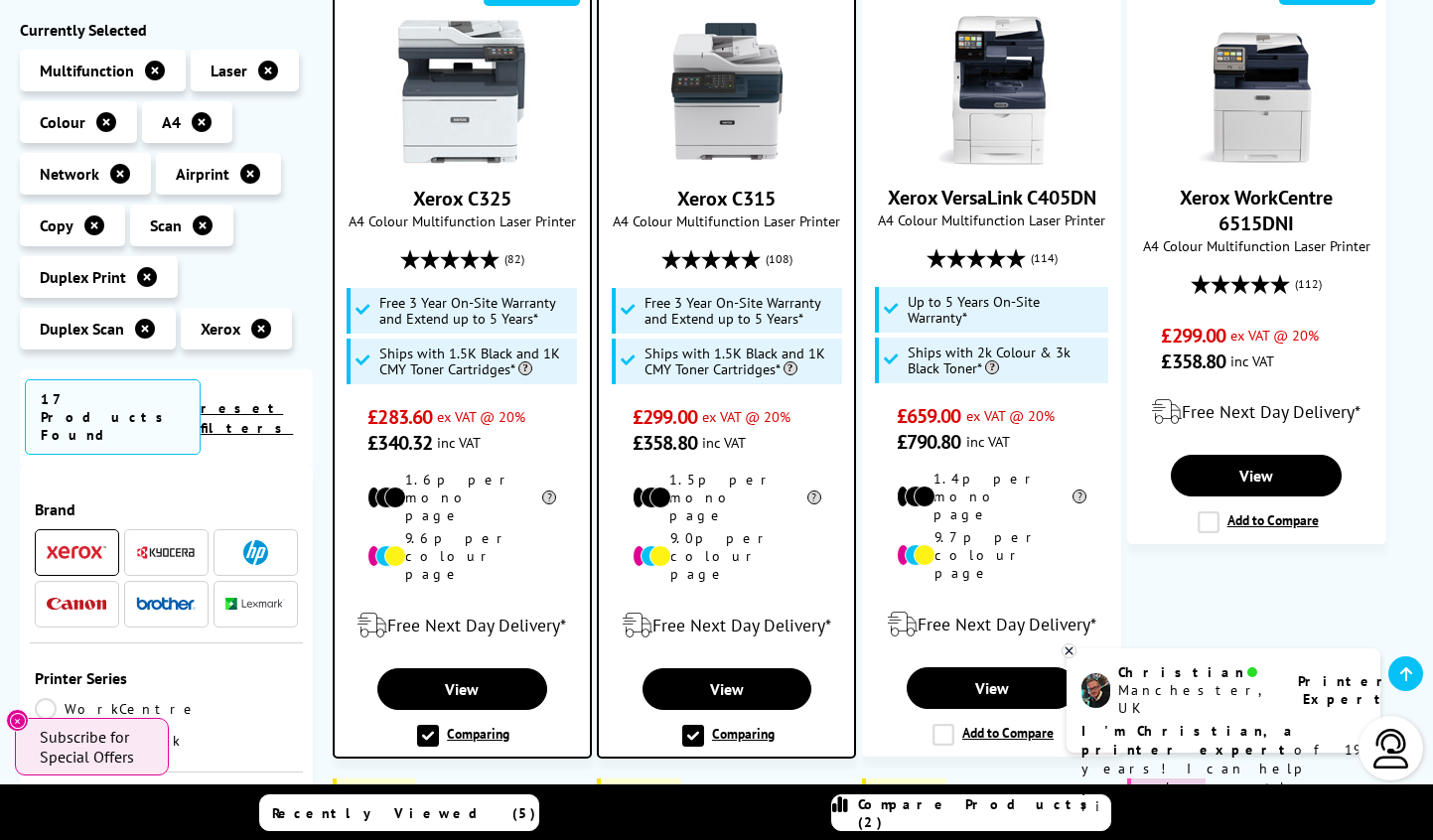 click on "Compare Products (2)" at bounding box center (984, 813) 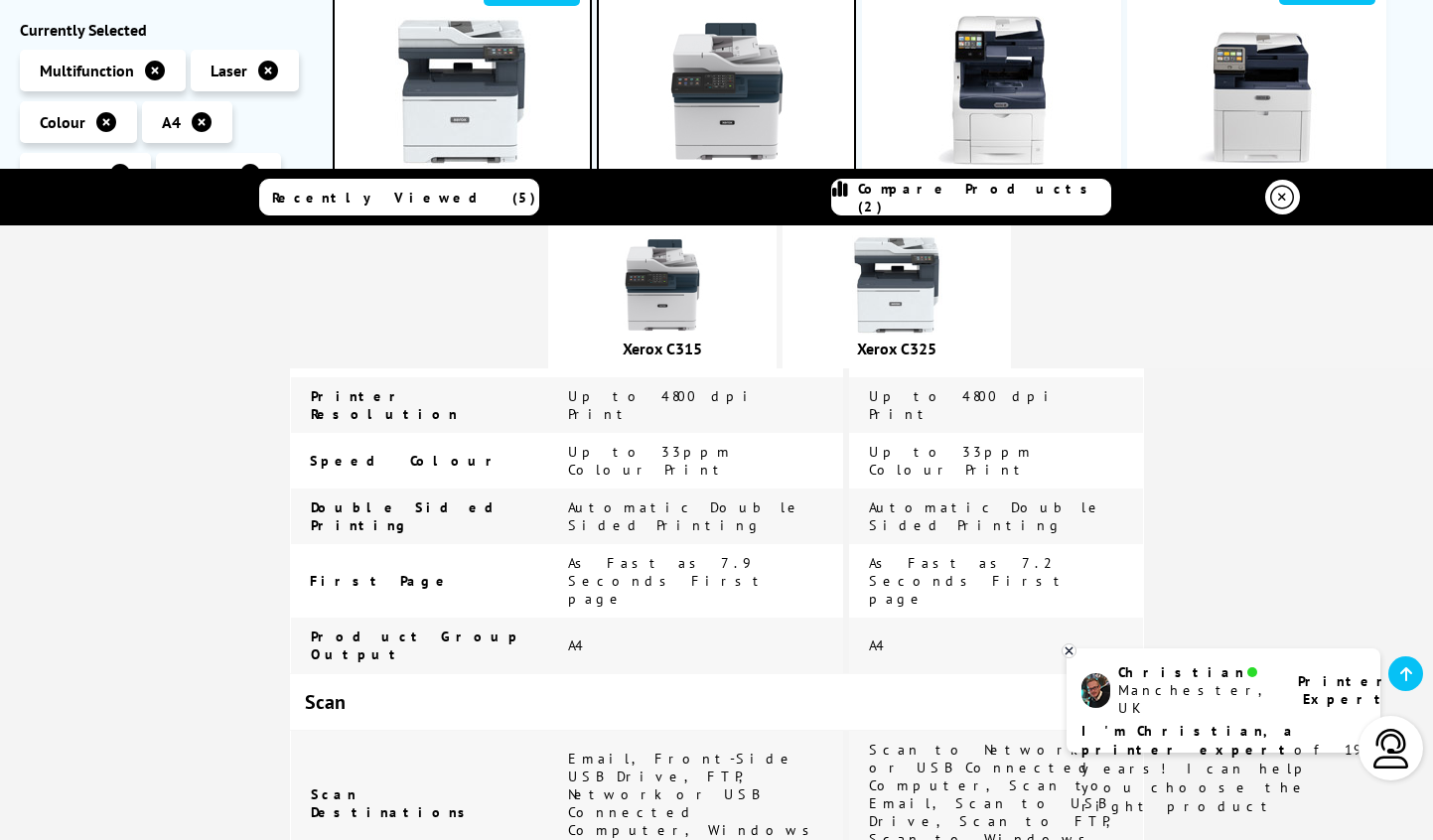 scroll, scrollTop: 1191, scrollLeft: 0, axis: vertical 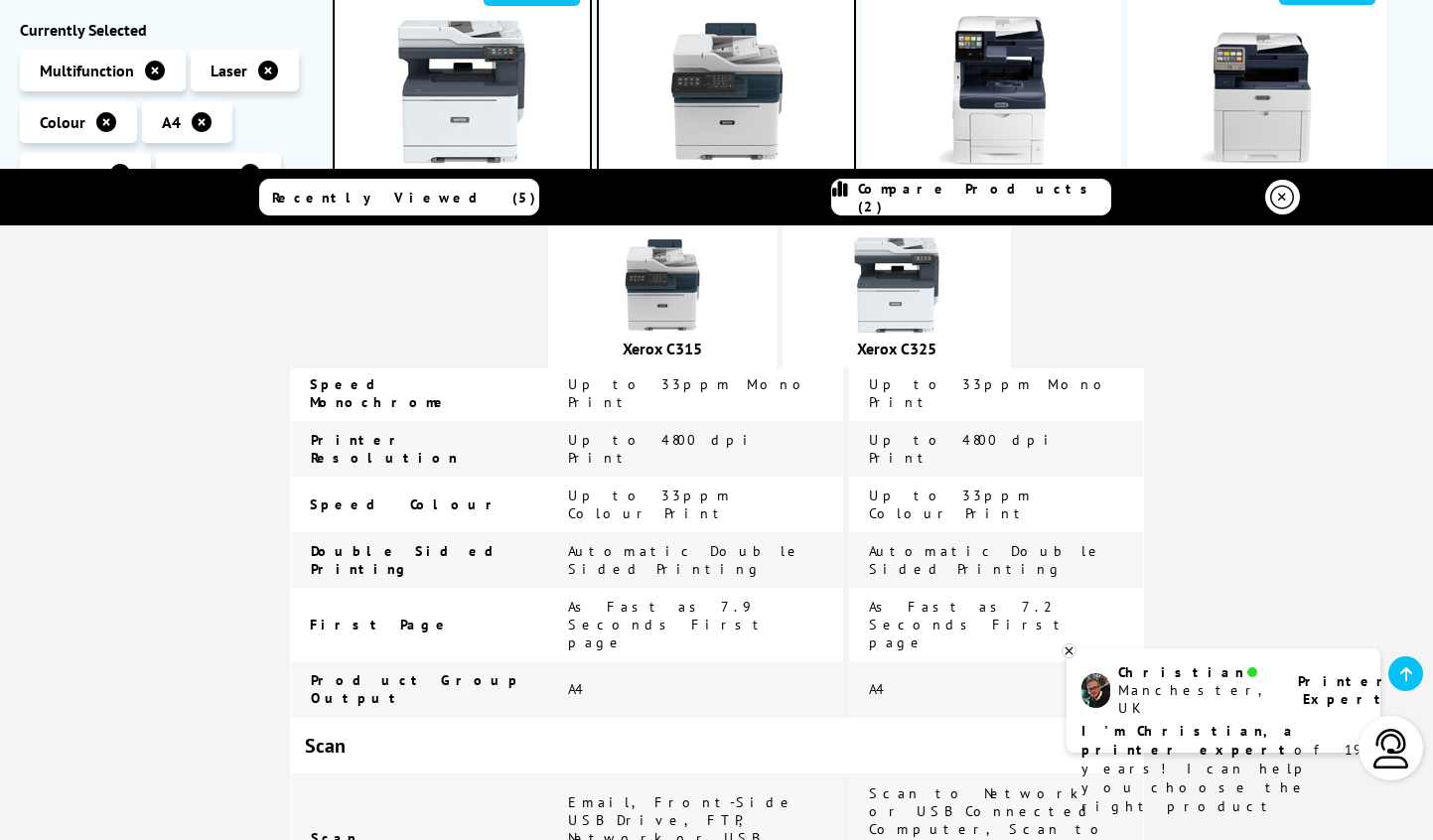 click at bounding box center [1282, 198] 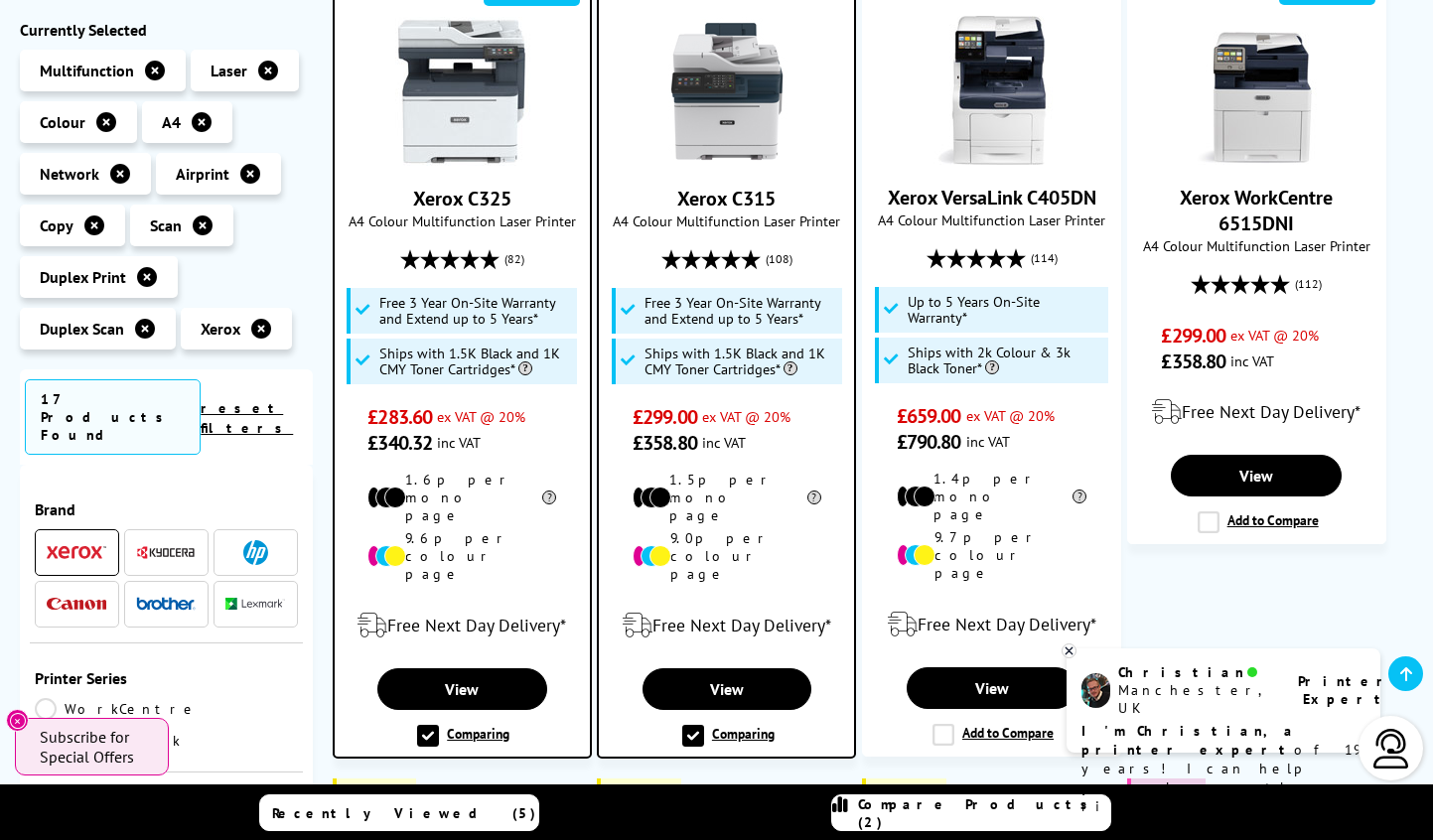 scroll, scrollTop: 0, scrollLeft: 0, axis: both 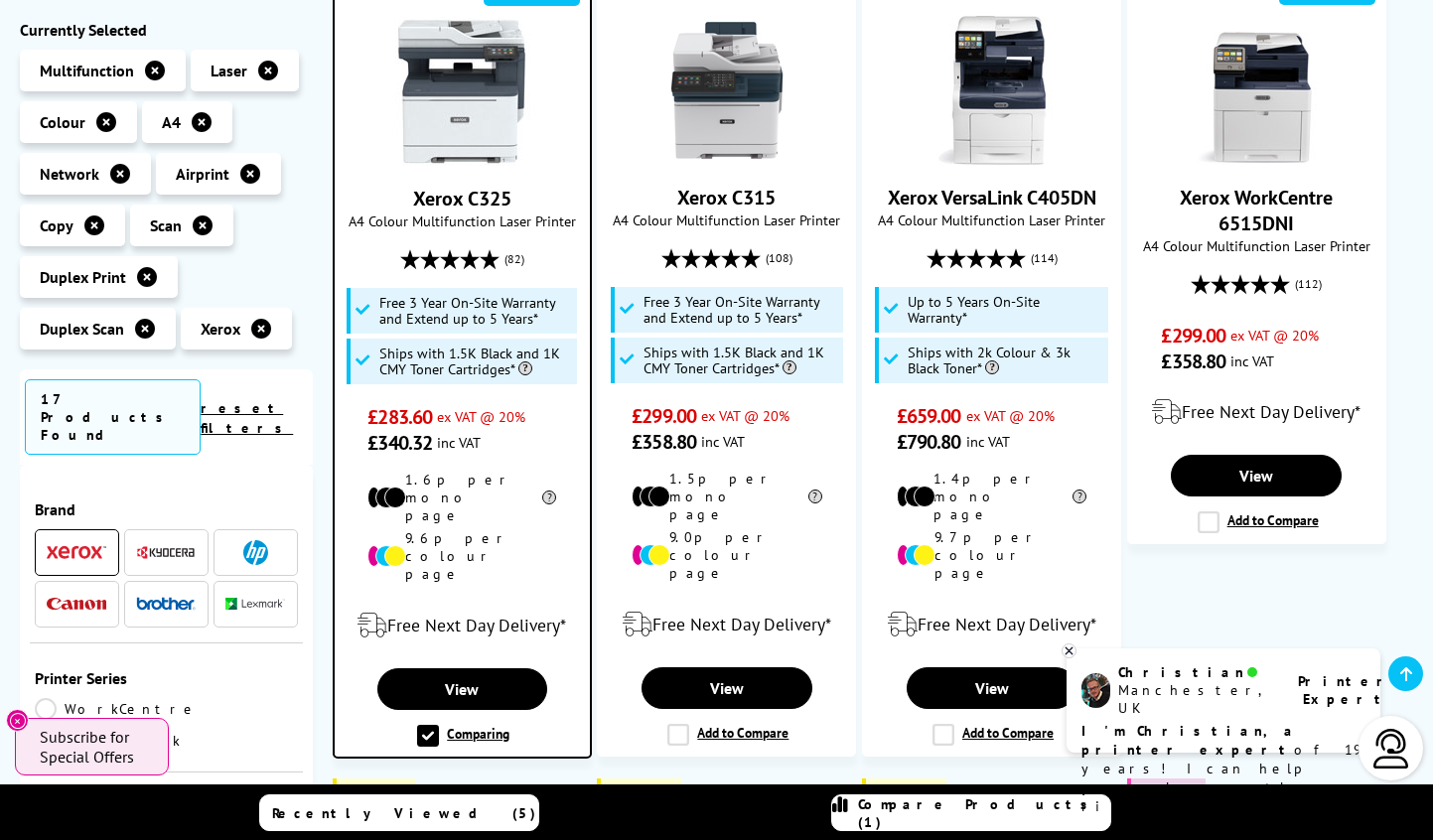 click on "Comparing" at bounding box center (463, 736) 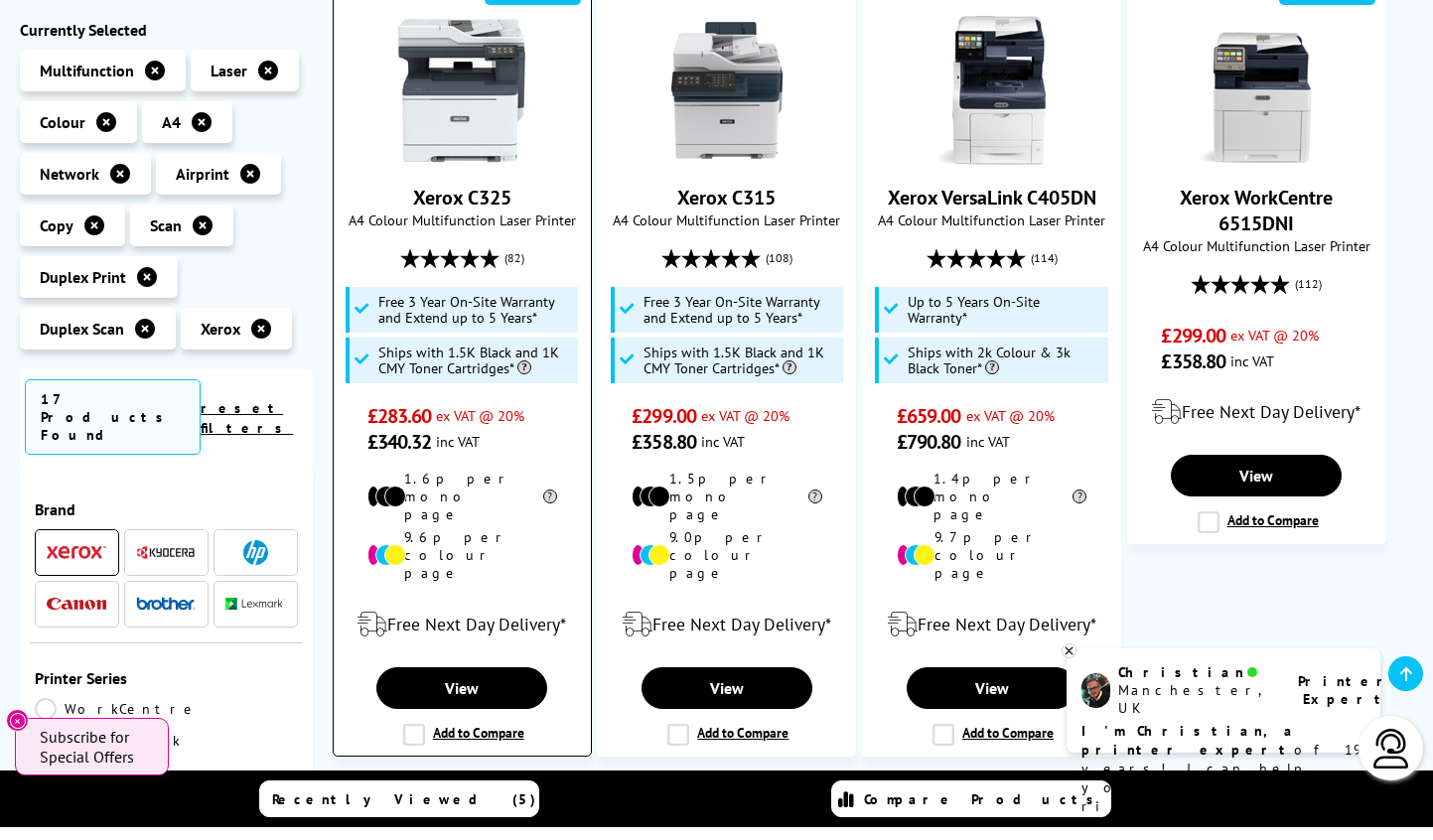 scroll, scrollTop: 506, scrollLeft: 0, axis: vertical 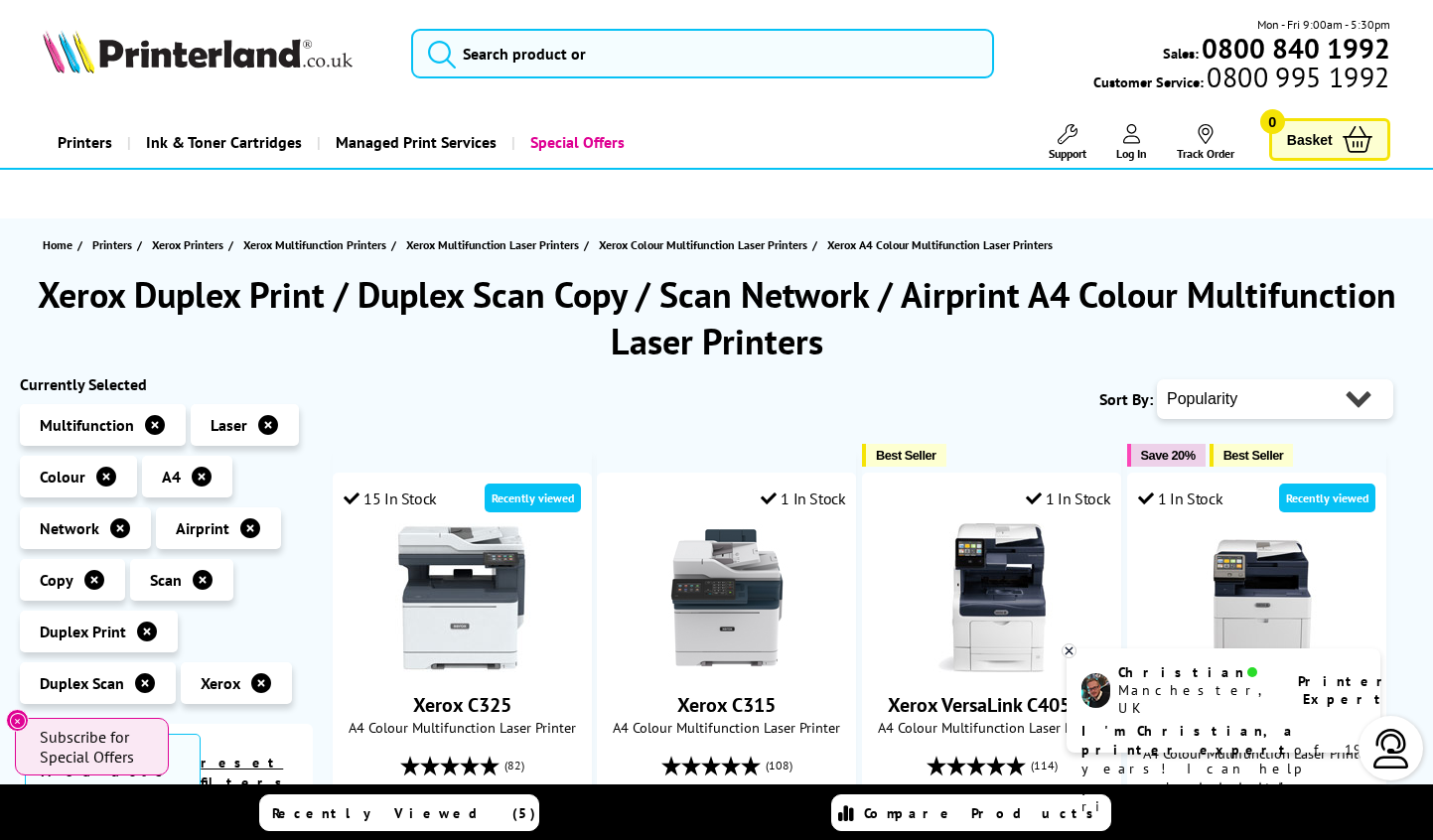 click on "Popularity
Rating
Price - Low to High
Price - High to Low
Running Costs - Low to High
Size - Small to Large" at bounding box center (1275, 399) 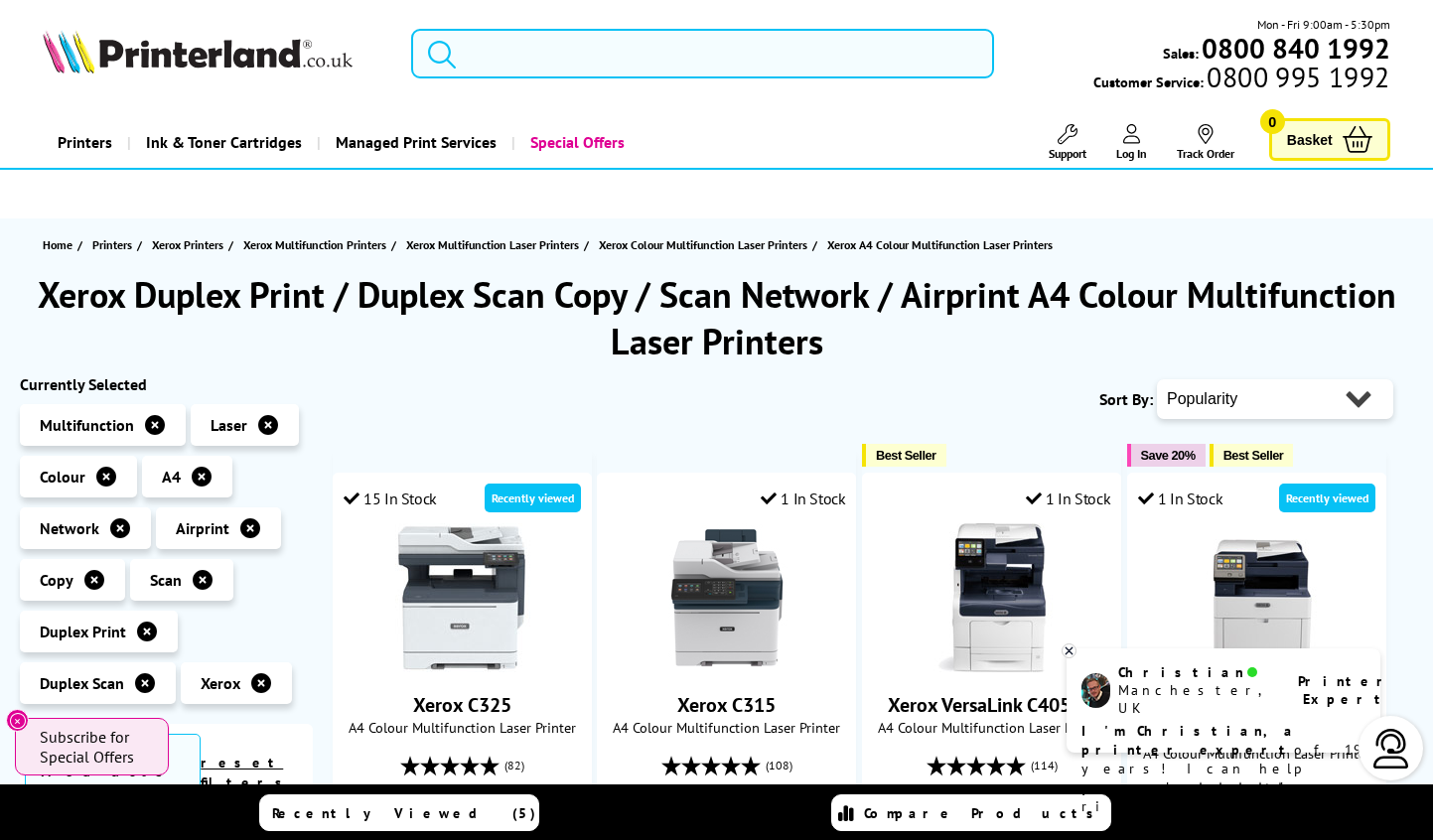 select on "Price Ascending" 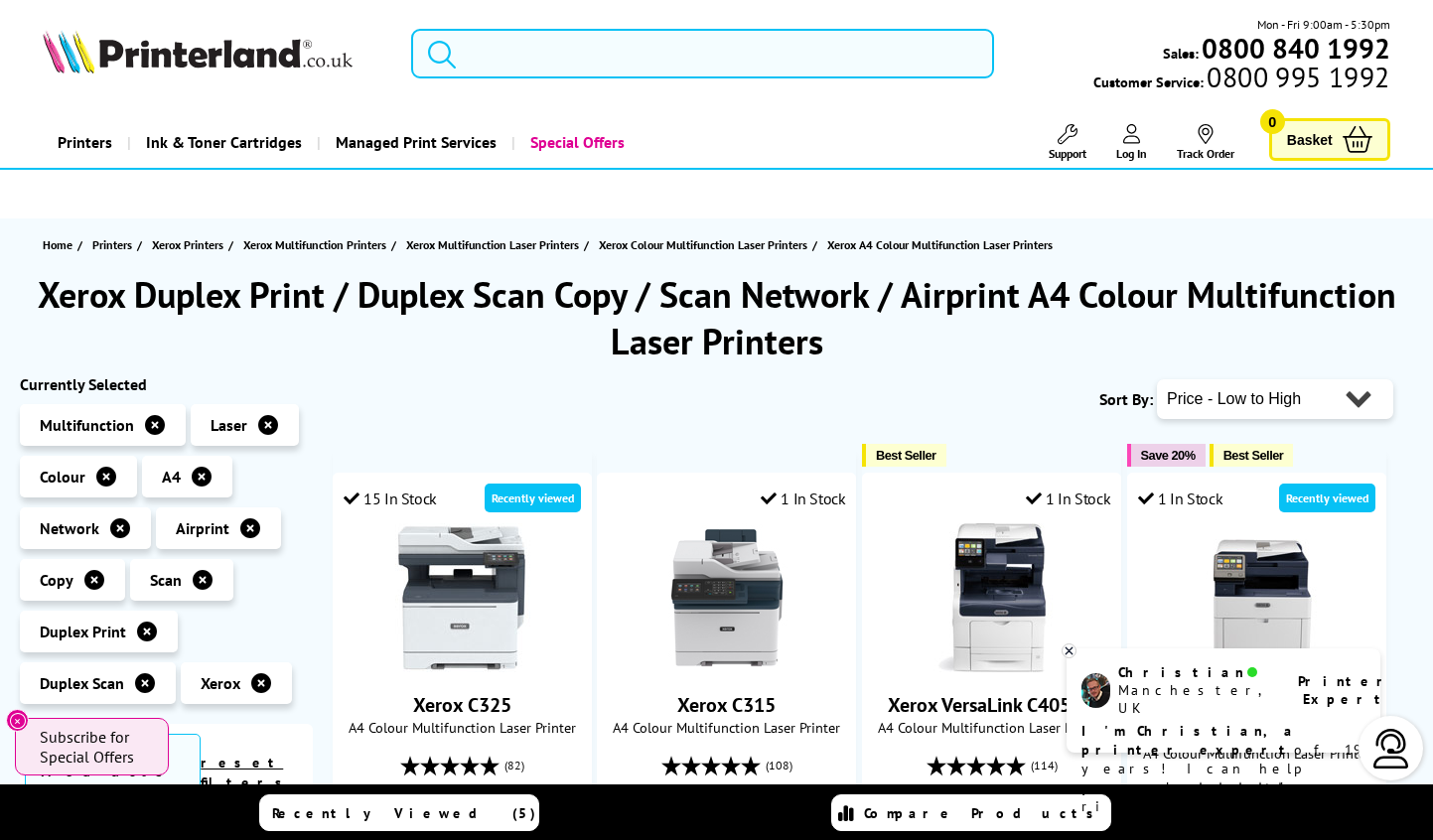 click on "Price - Low to High" at bounding box center [0, 0] 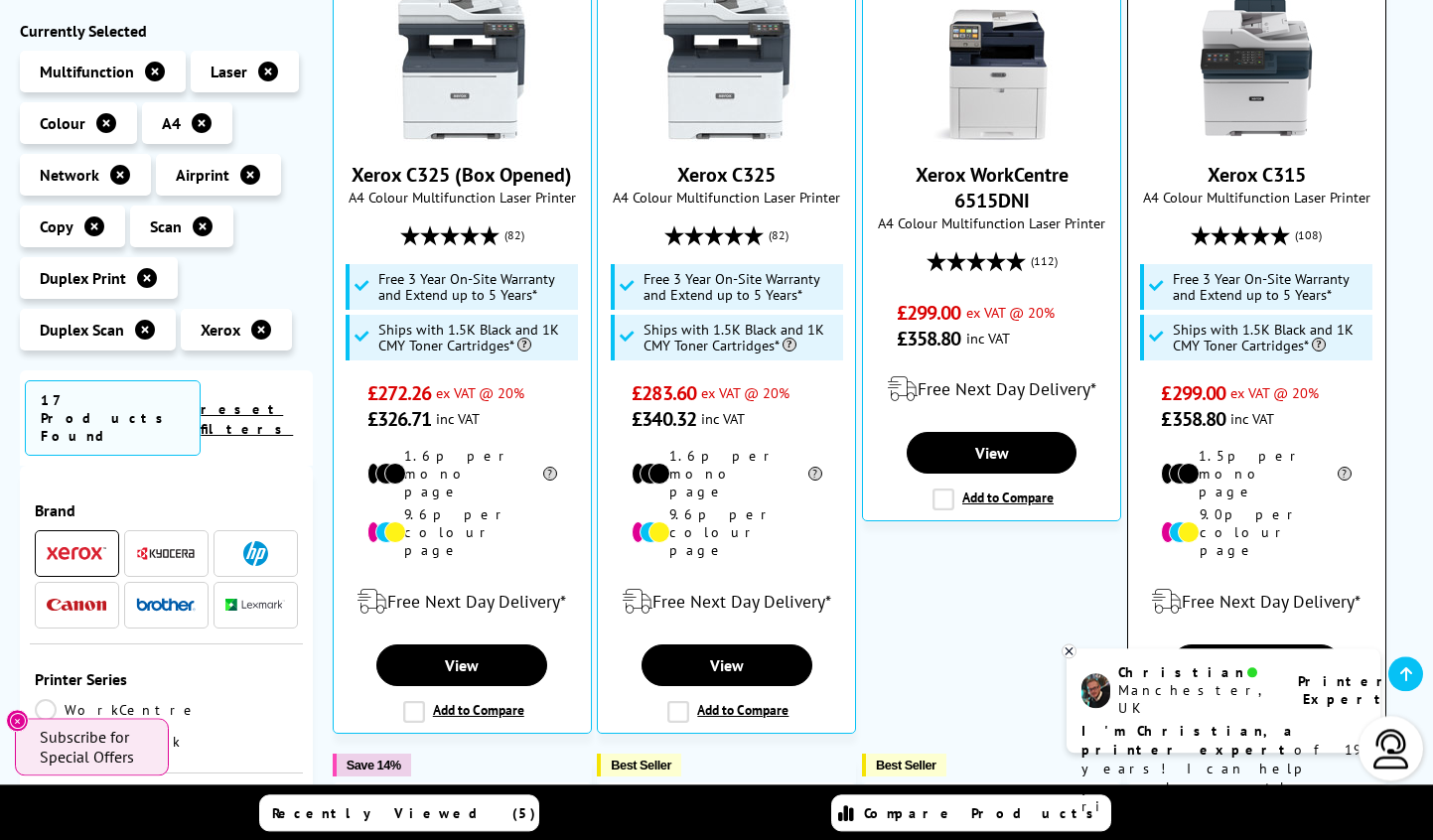 scroll, scrollTop: 608, scrollLeft: 0, axis: vertical 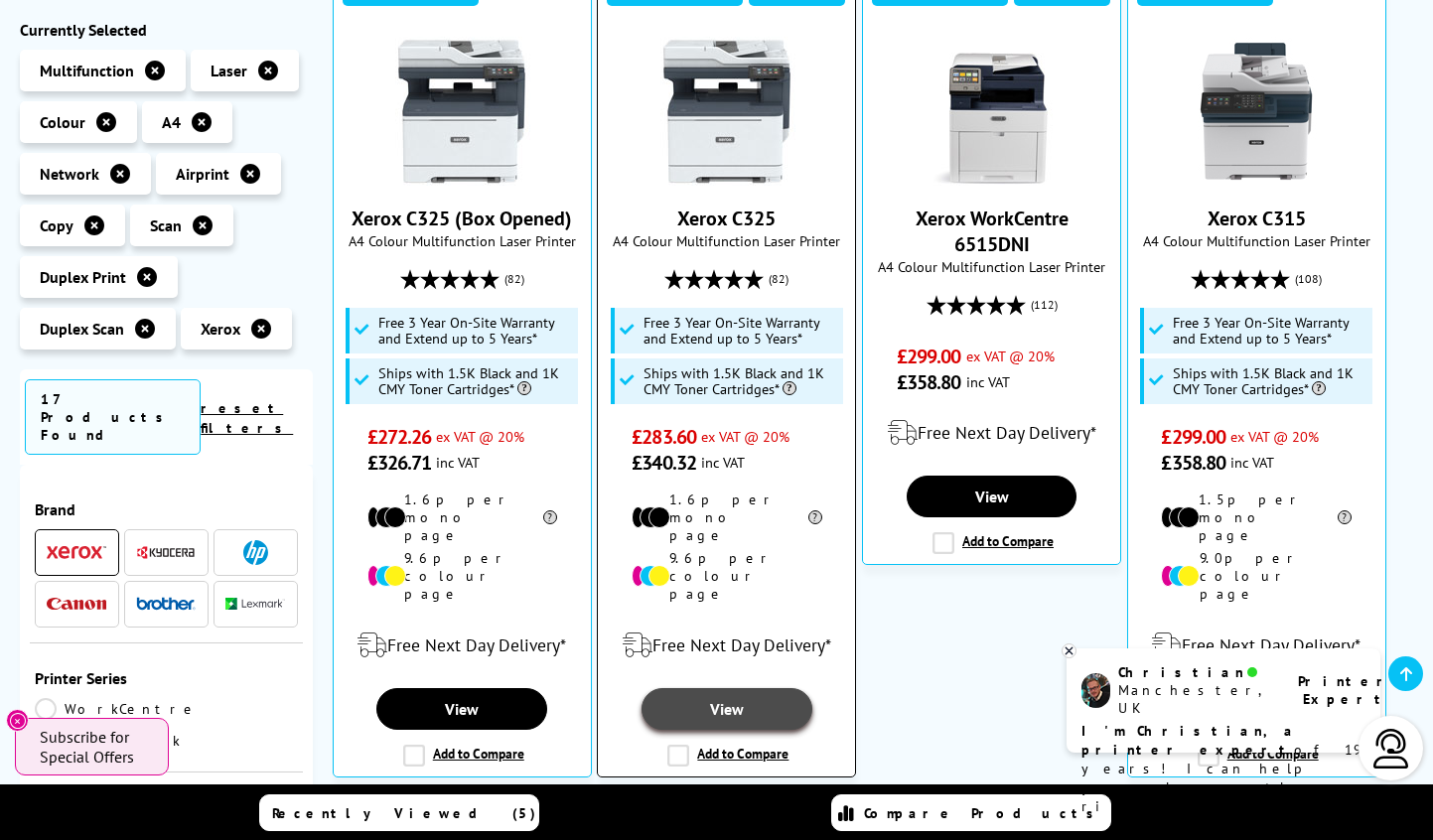 click on "View" at bounding box center (727, 709) 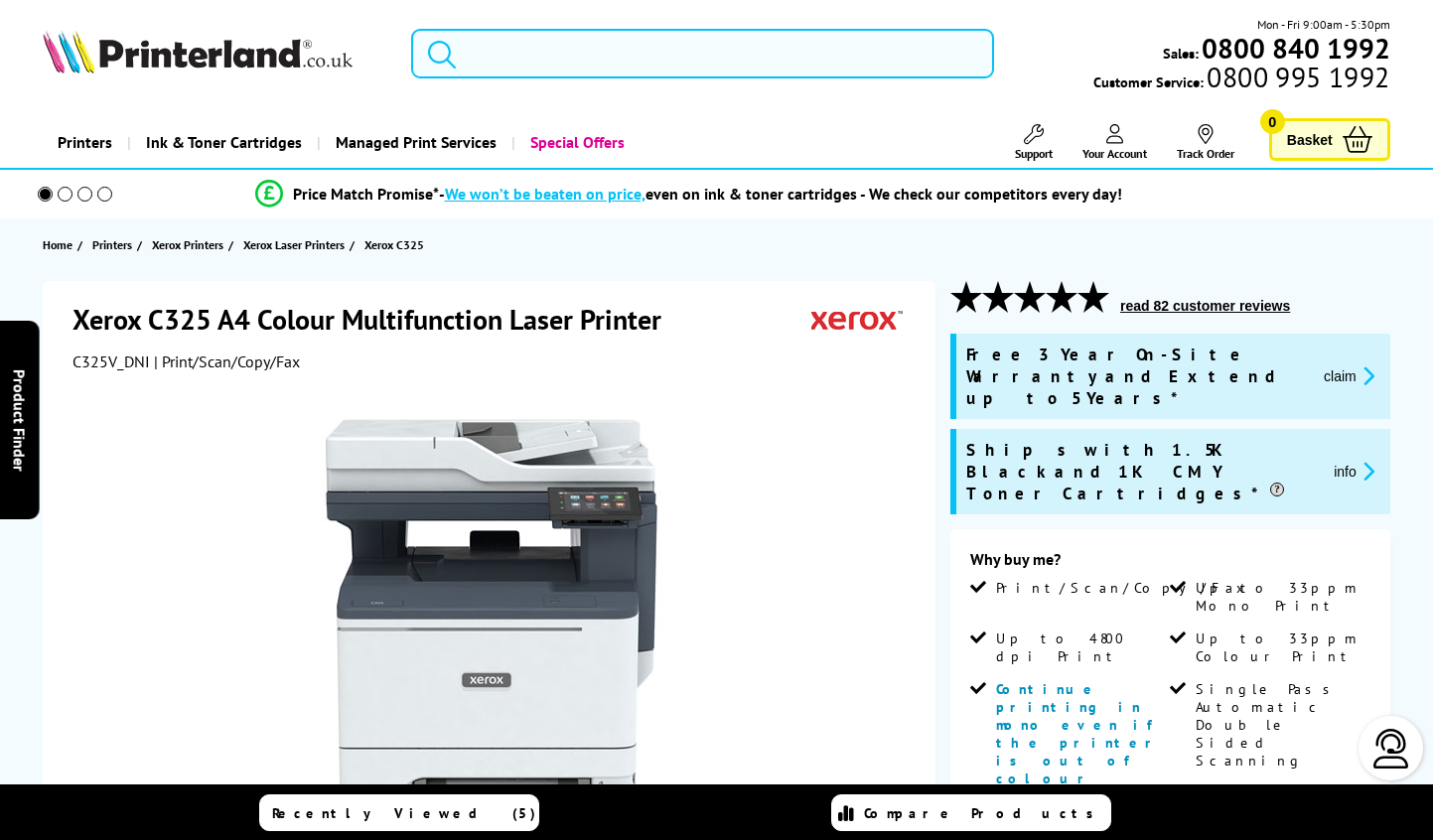 scroll, scrollTop: 0, scrollLeft: 0, axis: both 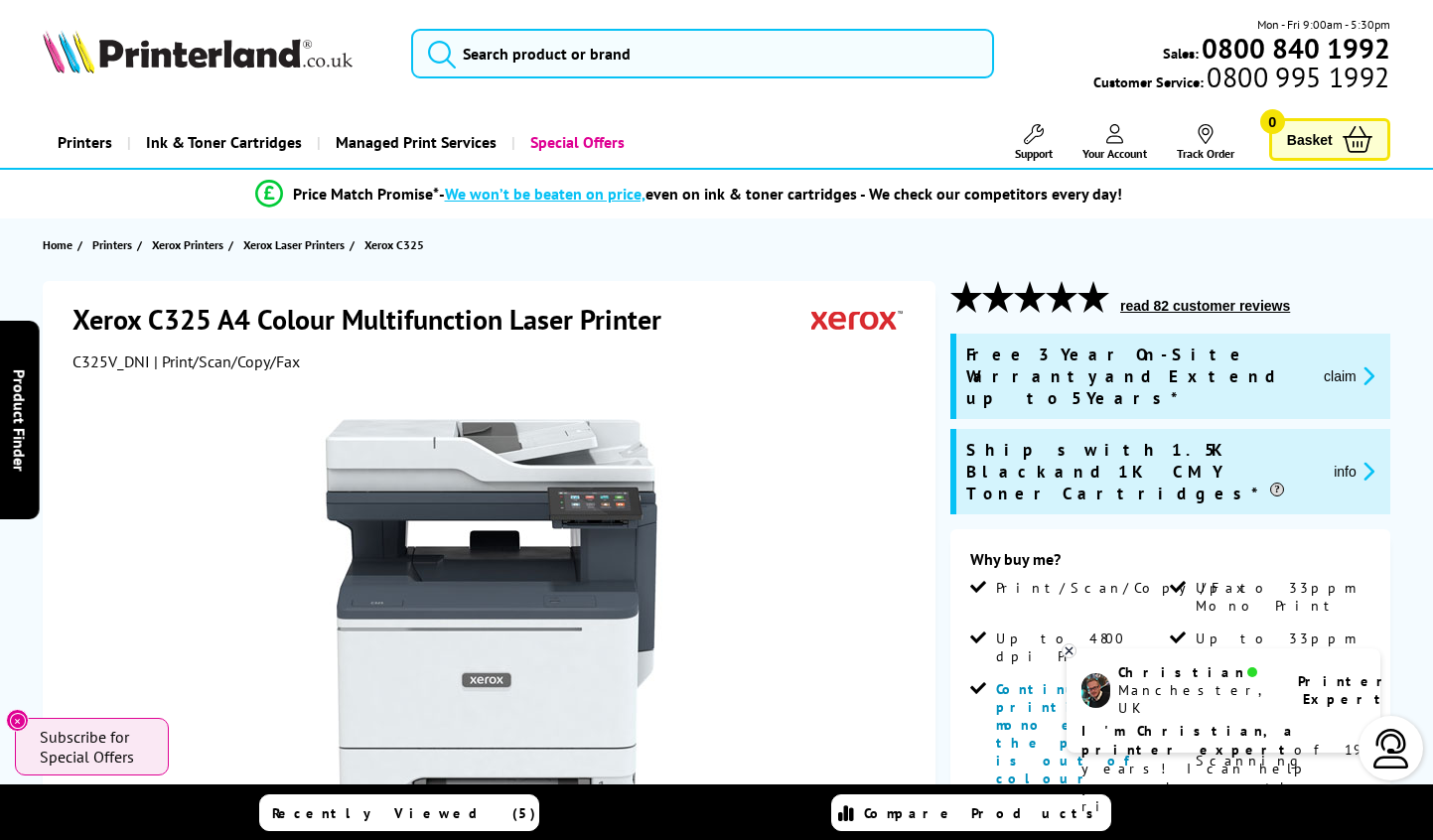 click 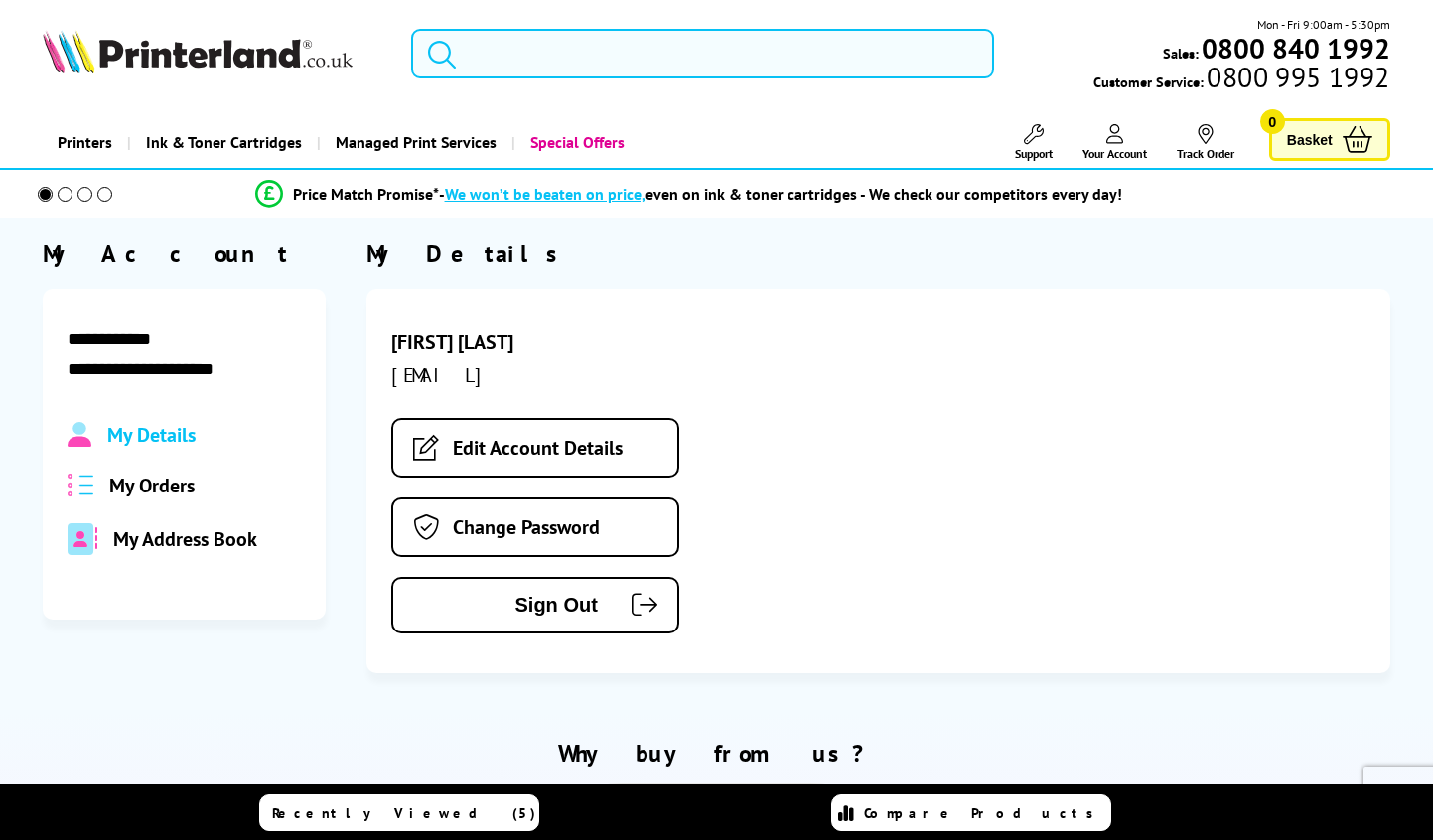 scroll, scrollTop: 0, scrollLeft: 0, axis: both 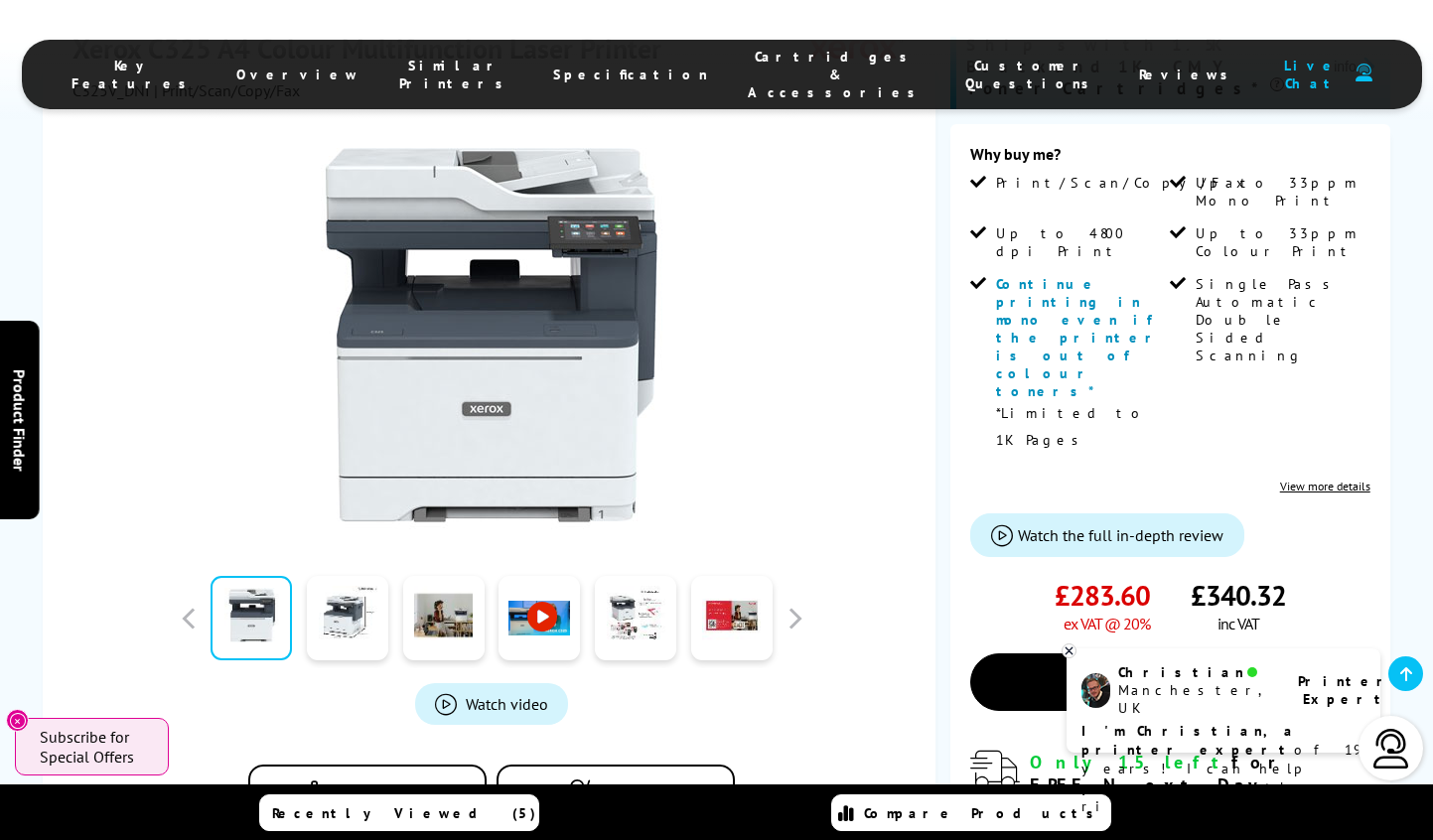 click 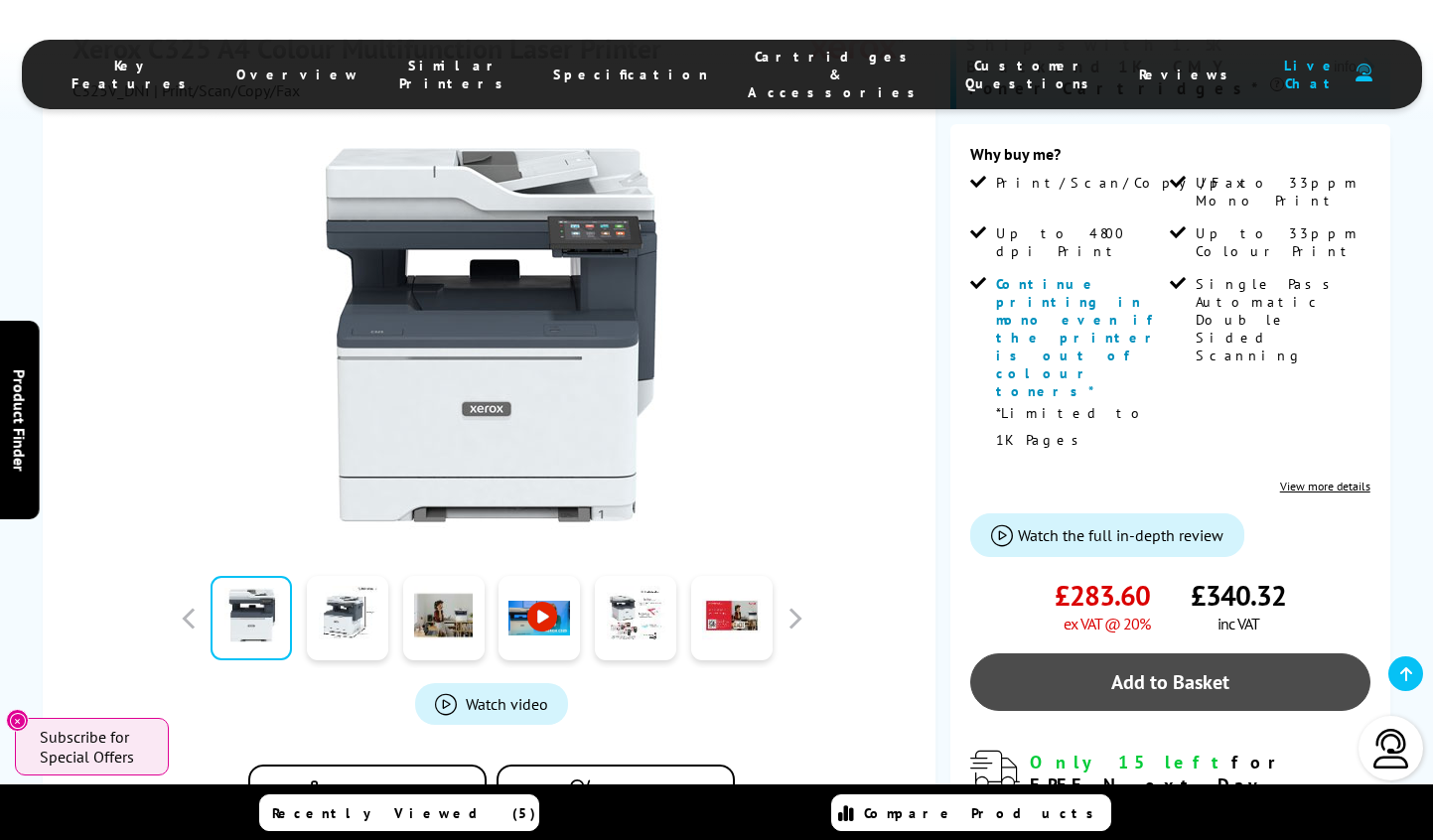 click on "Add to Basket" at bounding box center [1170, 682] 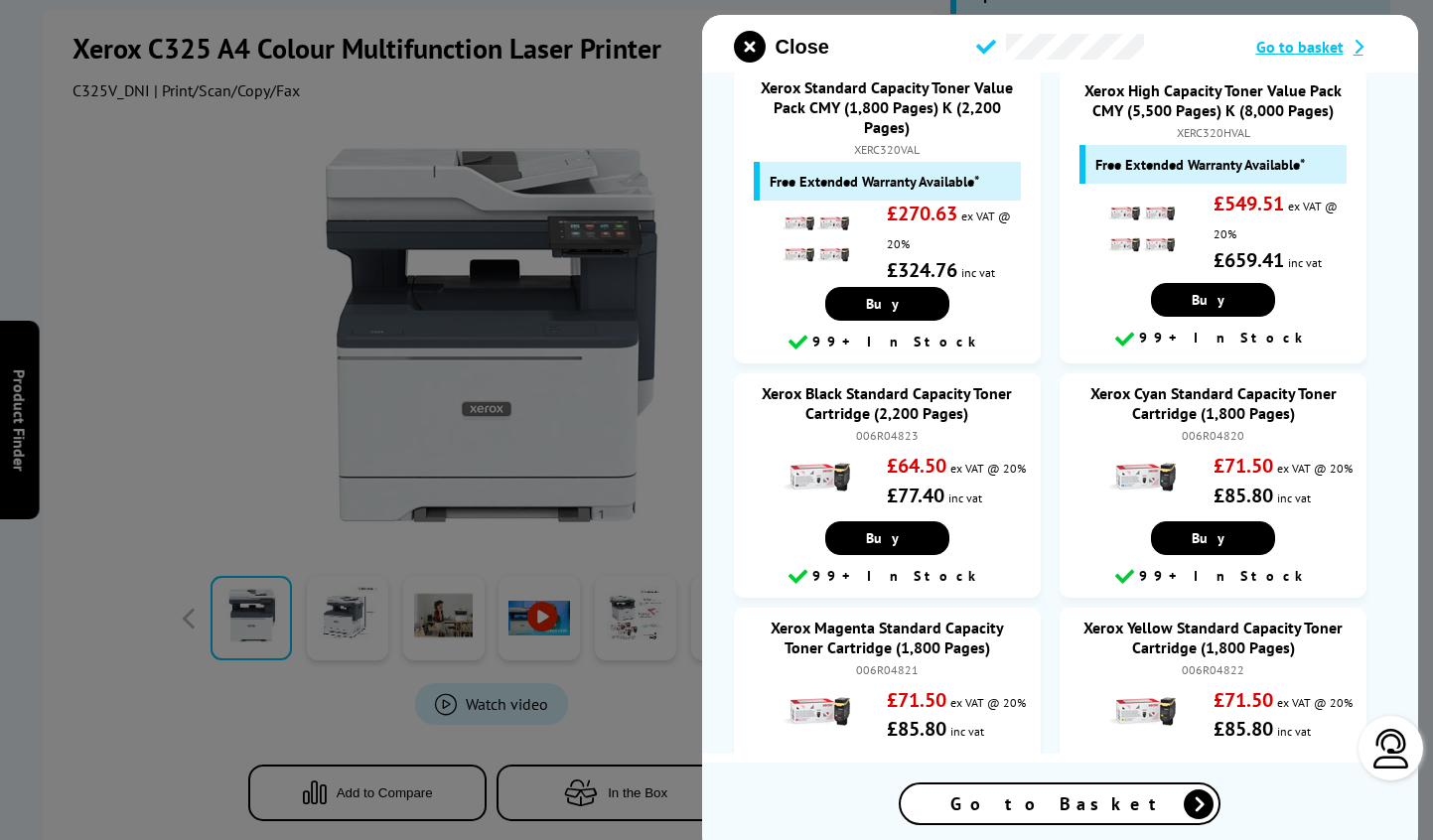 scroll, scrollTop: 0, scrollLeft: 0, axis: both 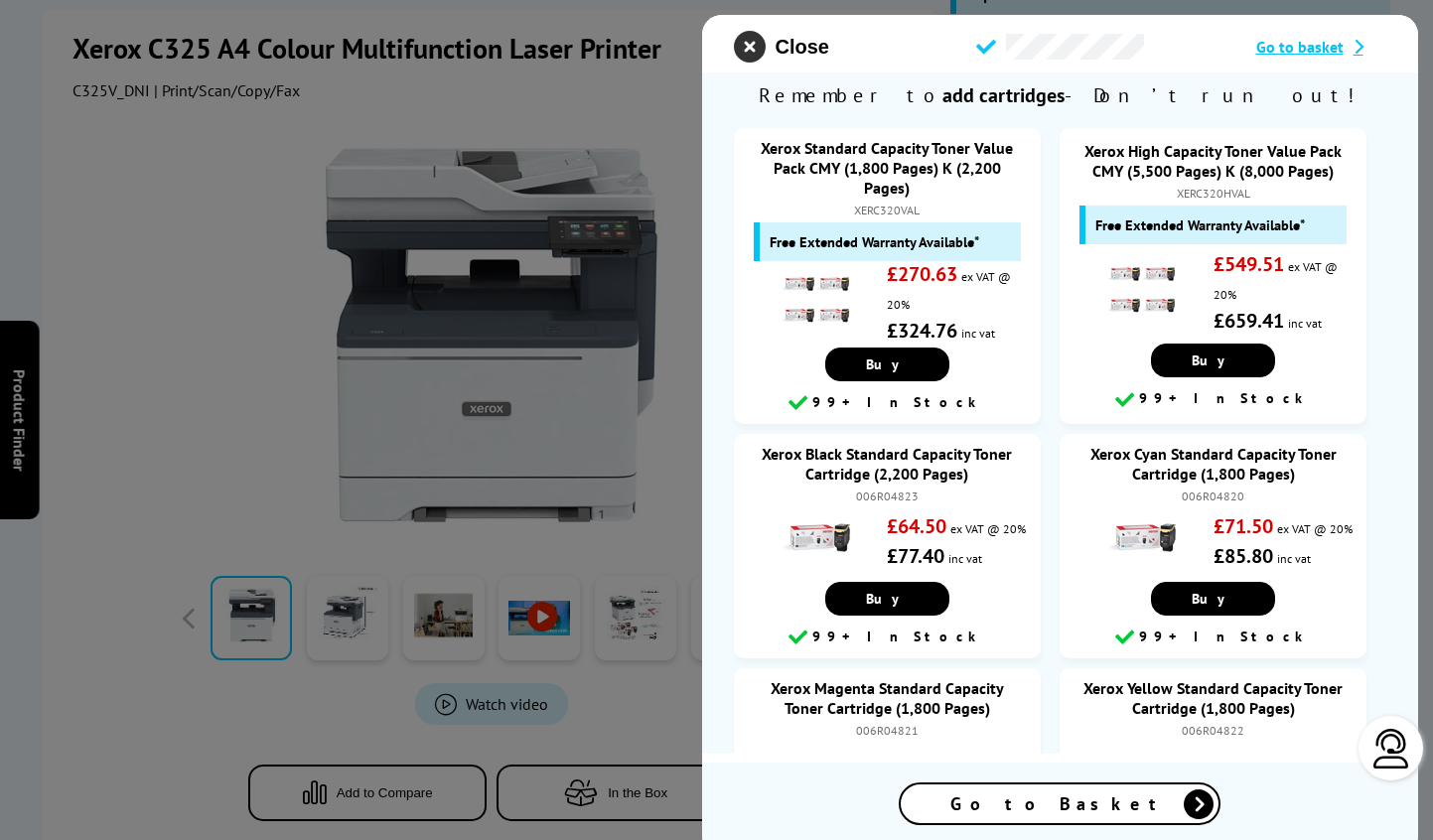 click at bounding box center [750, 47] 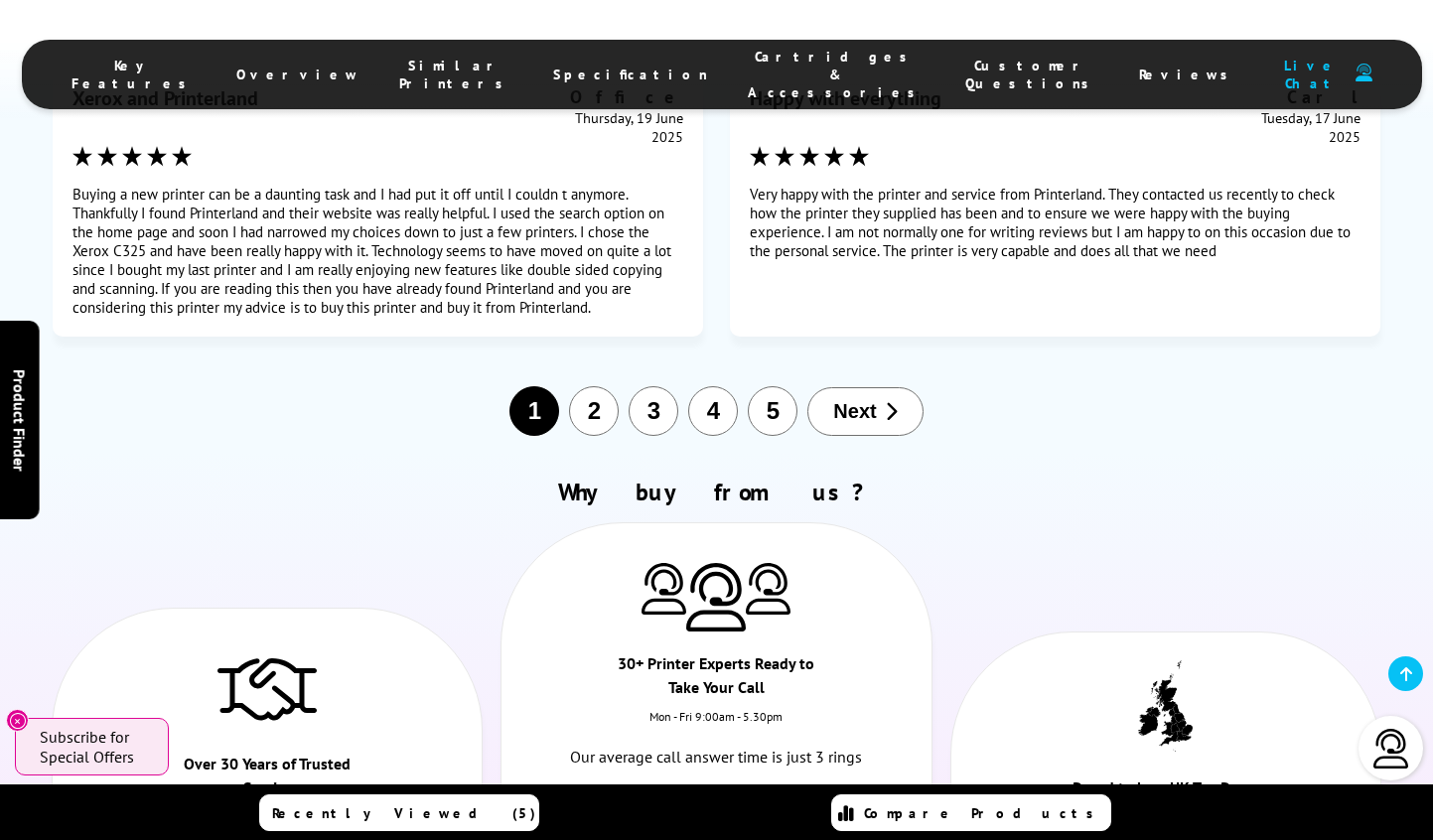 scroll, scrollTop: 13013, scrollLeft: 0, axis: vertical 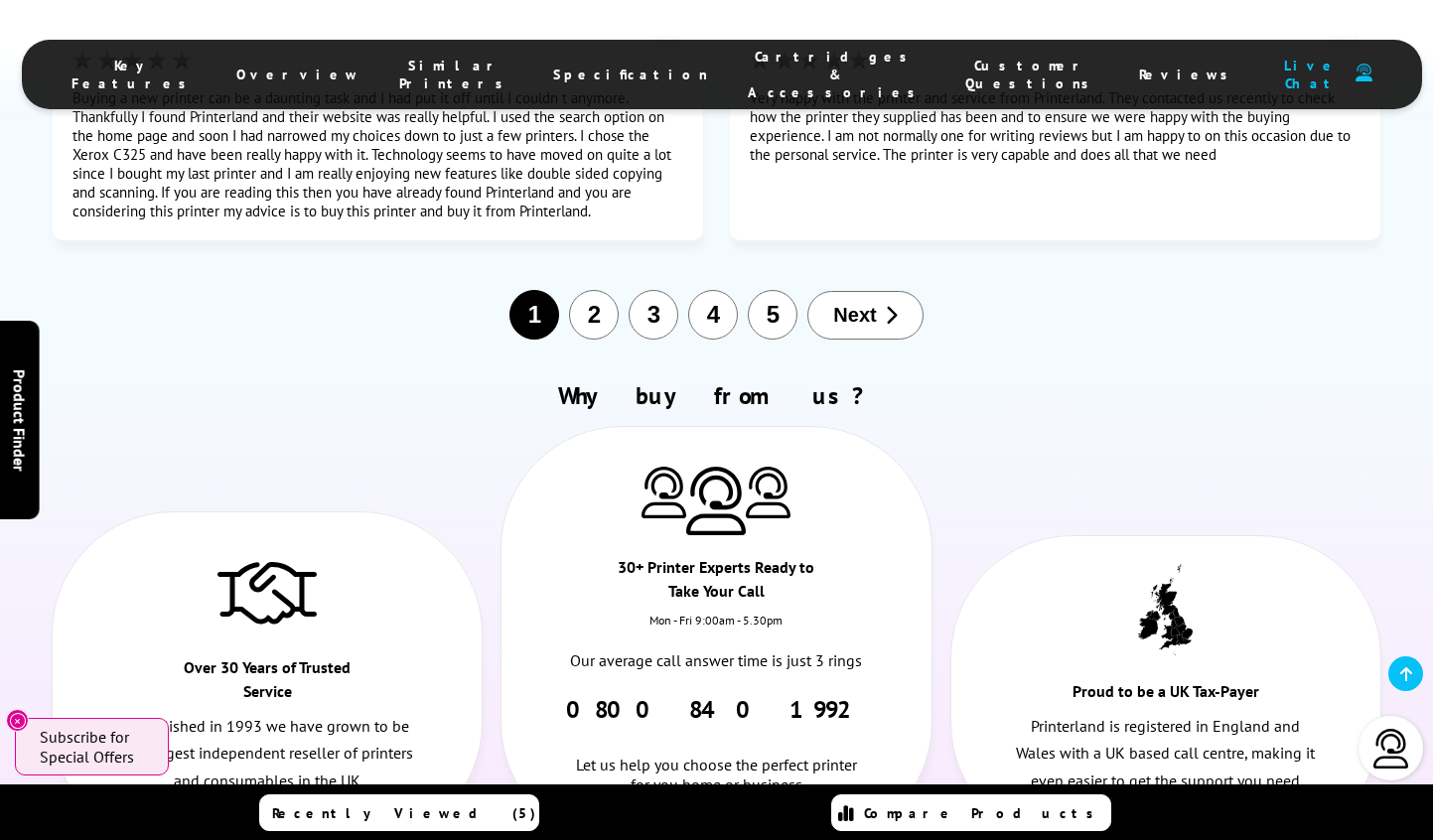 click on "Recycling" at bounding box center (1004, 1180) 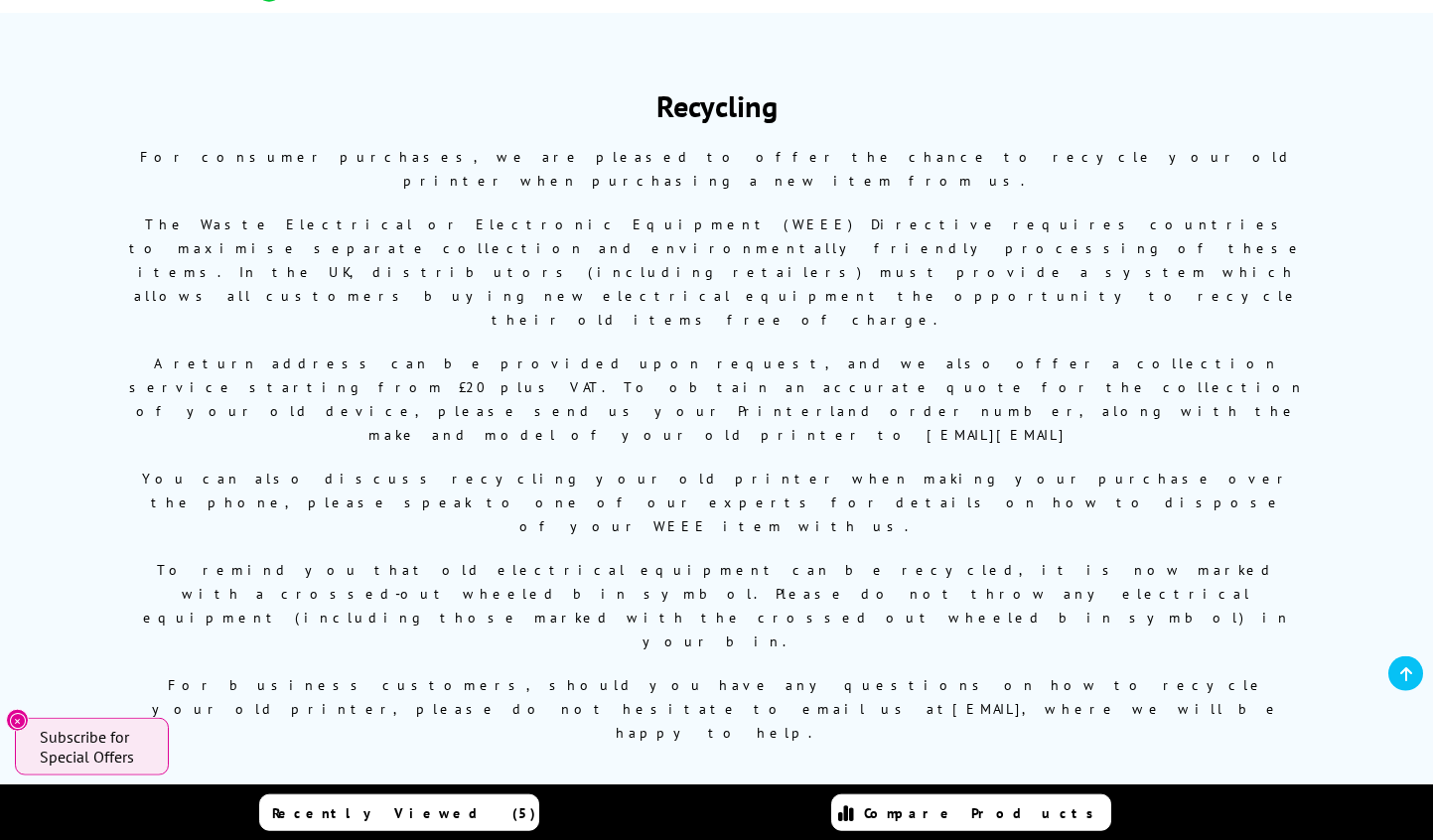scroll, scrollTop: 304, scrollLeft: 0, axis: vertical 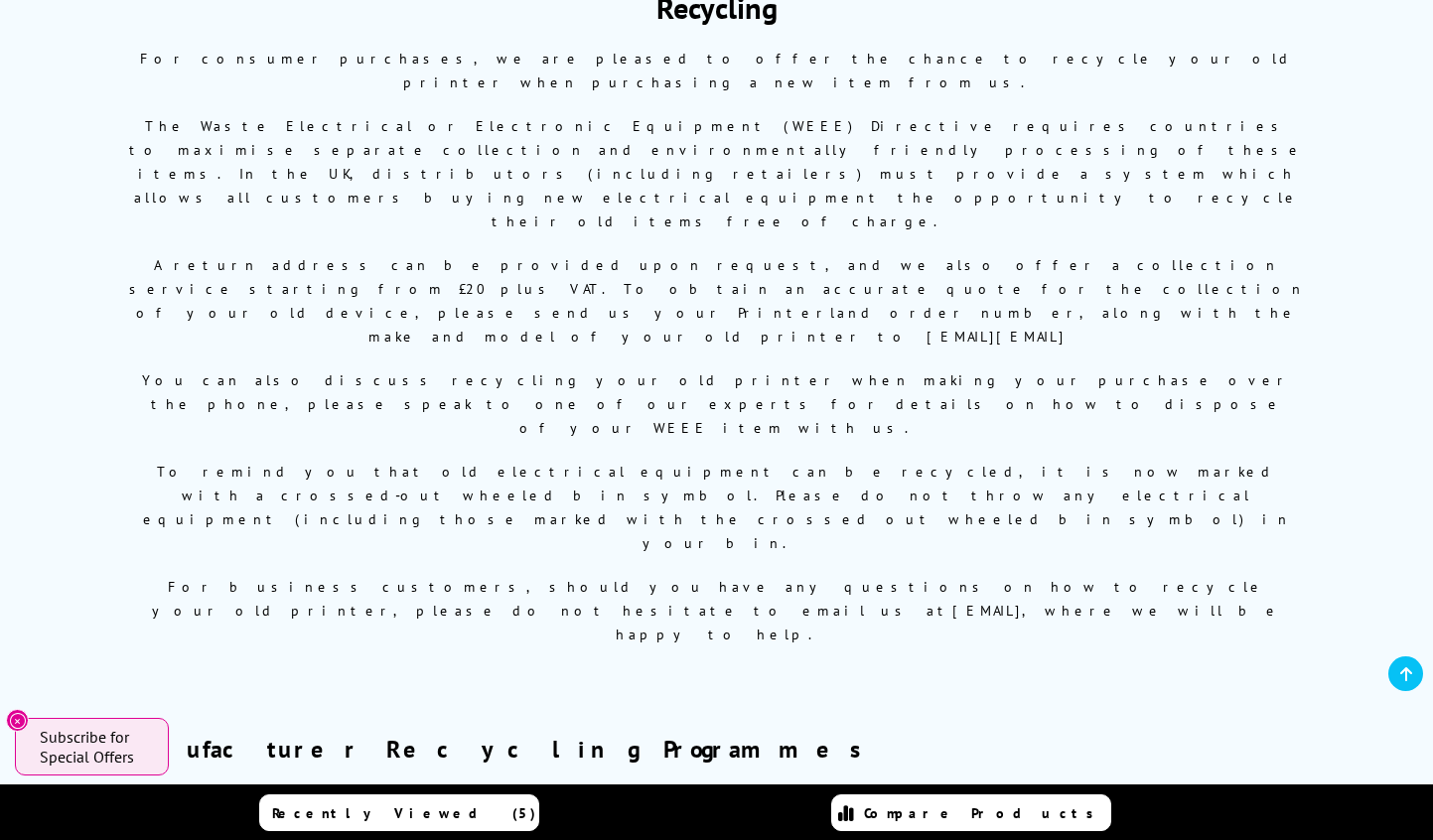 drag, startPoint x: 870, startPoint y: 196, endPoint x: 1038, endPoint y: 199, distance: 168.02678 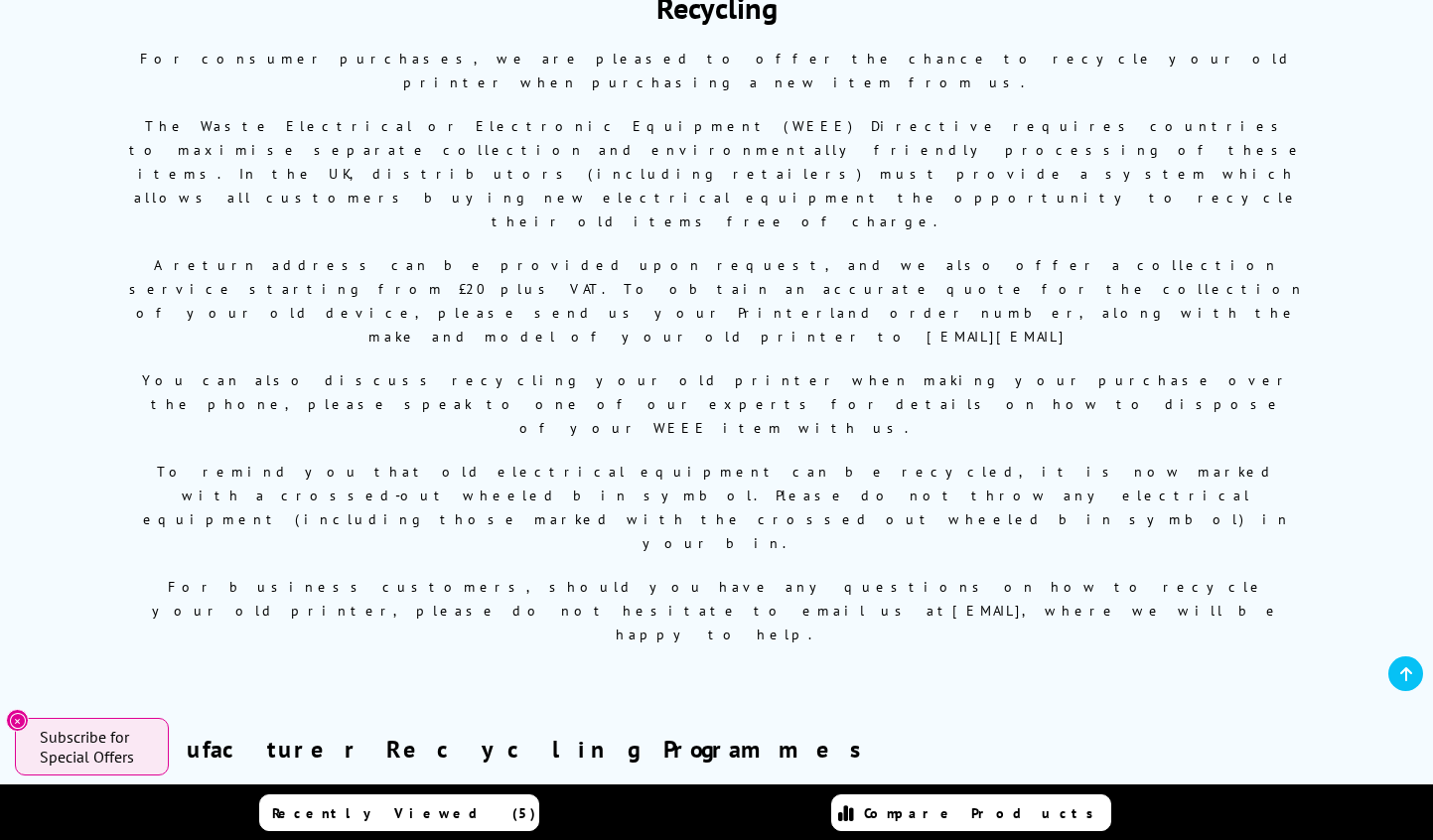 scroll, scrollTop: 0, scrollLeft: 0, axis: both 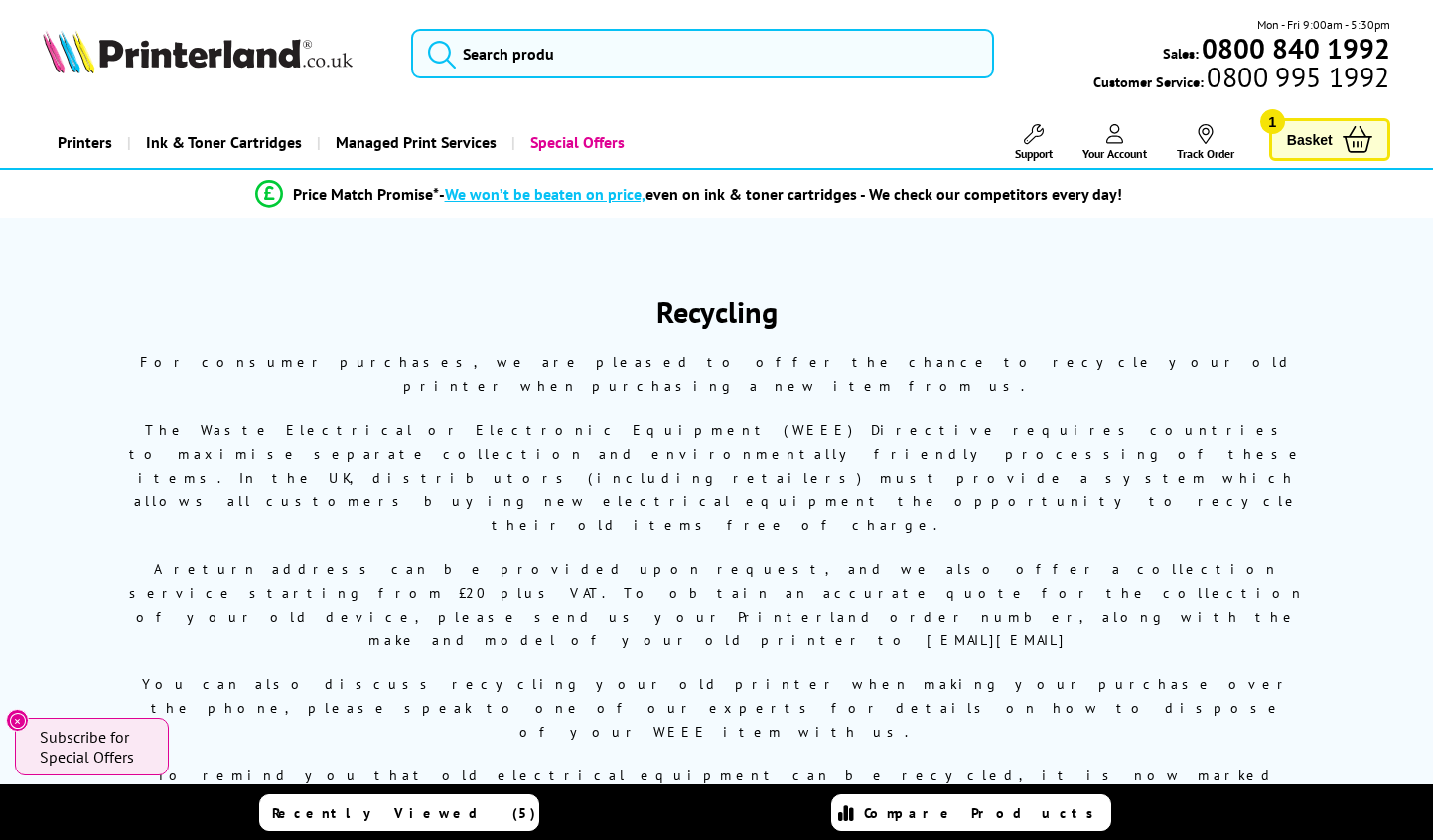 click on "Basket" at bounding box center [1310, 139] 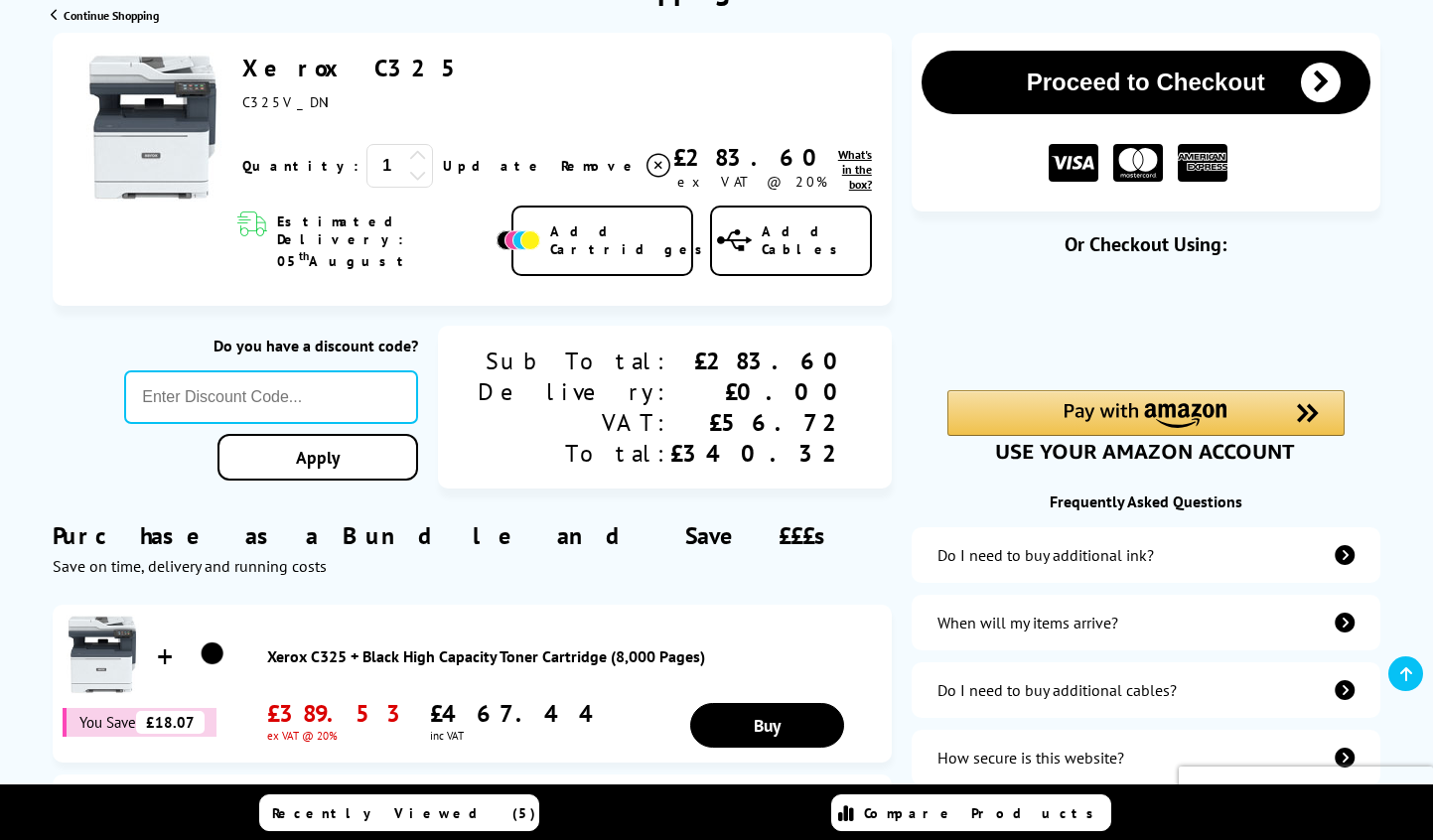 scroll, scrollTop: 203, scrollLeft: 0, axis: vertical 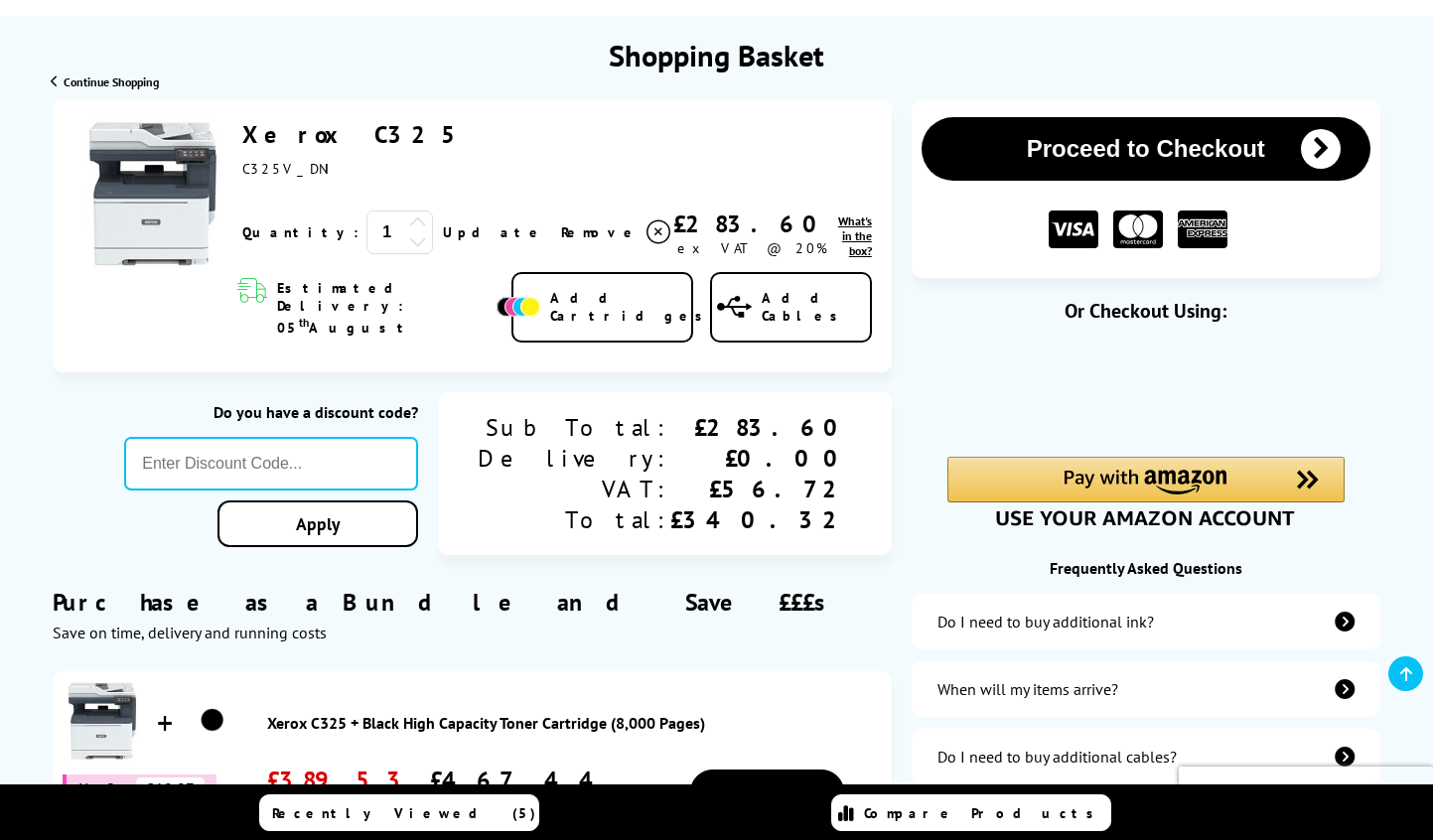 click on "What's in the box?" at bounding box center [855, 235] 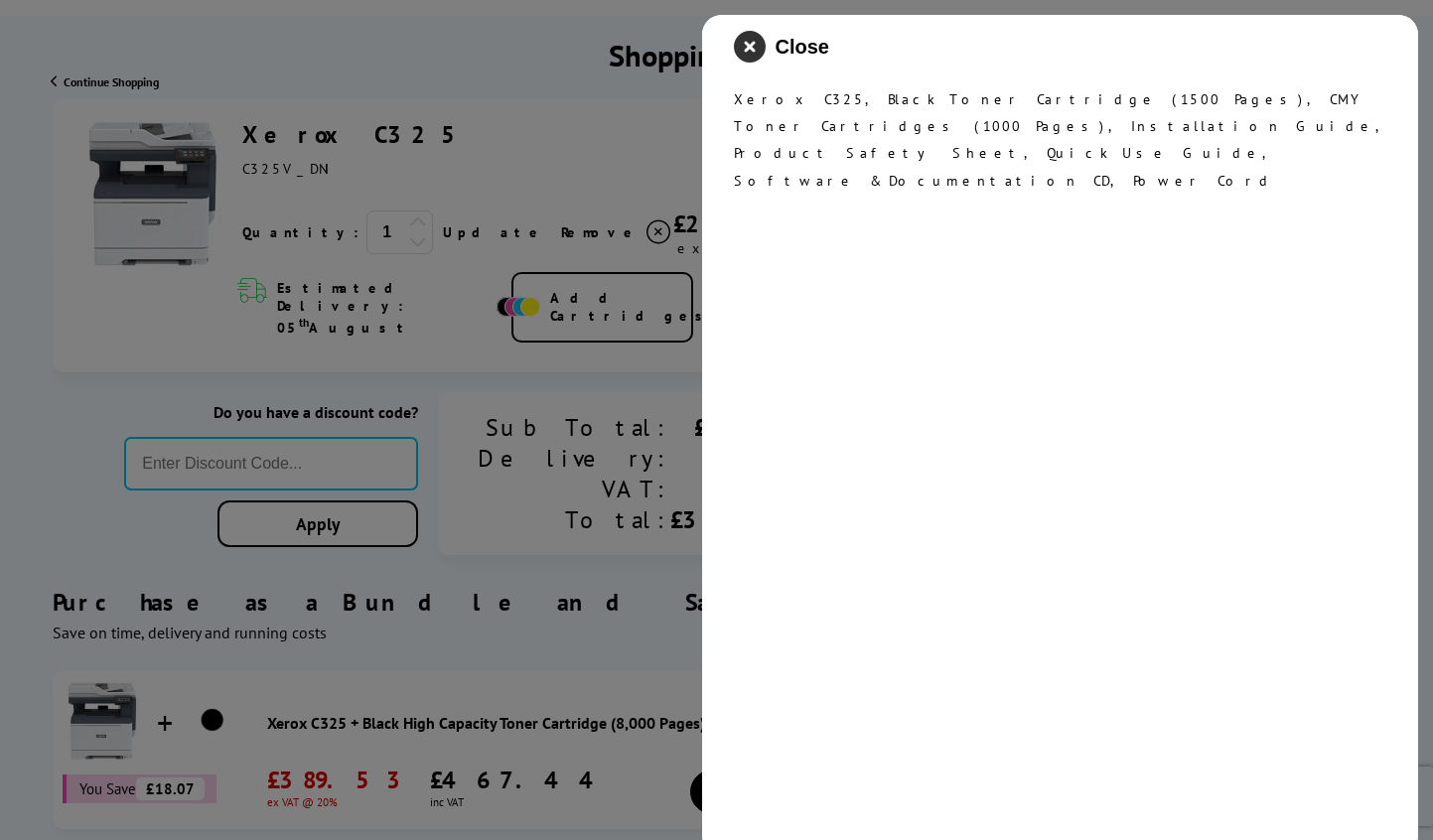 click at bounding box center (750, 47) 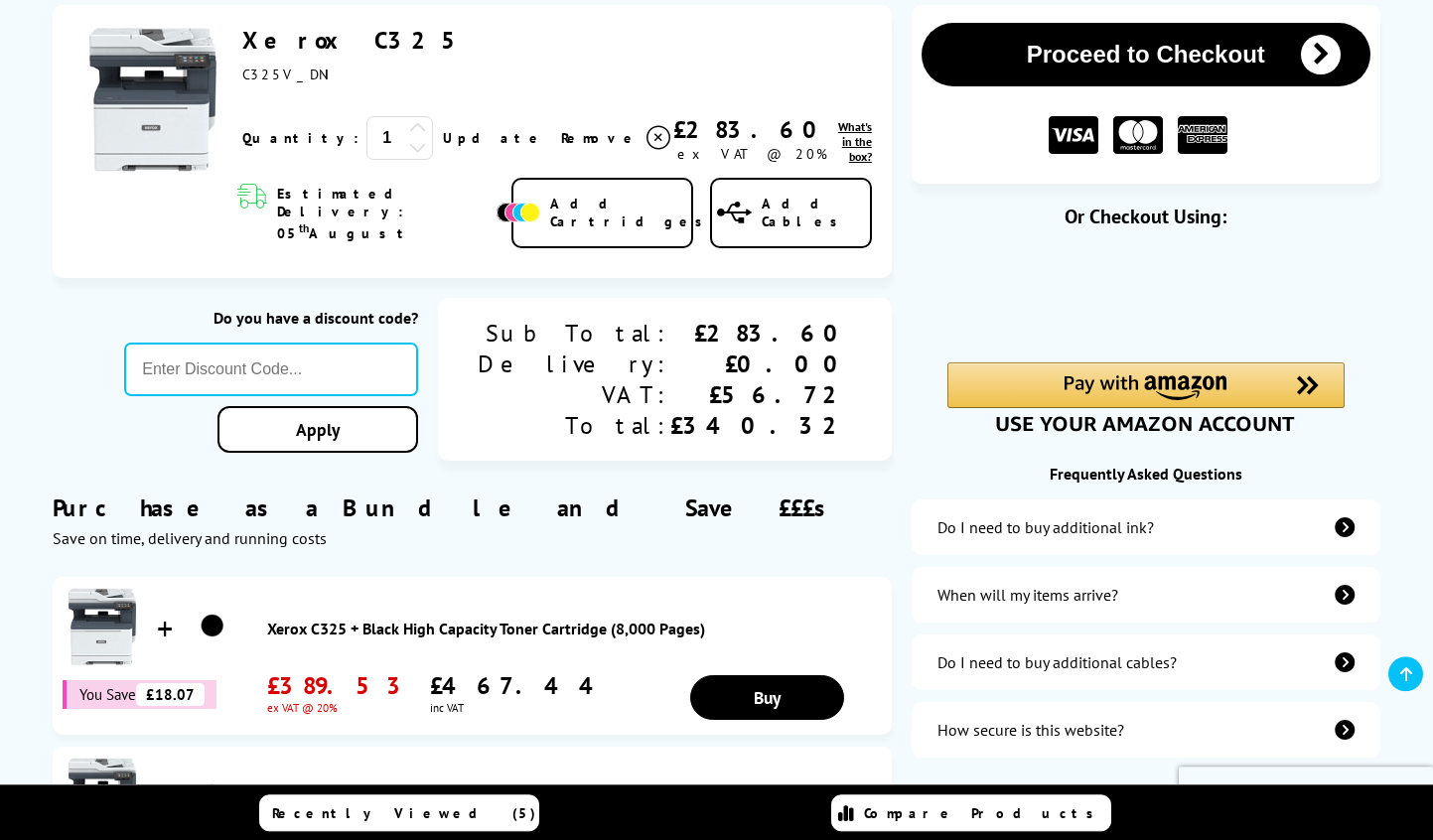 scroll, scrollTop: 203, scrollLeft: 0, axis: vertical 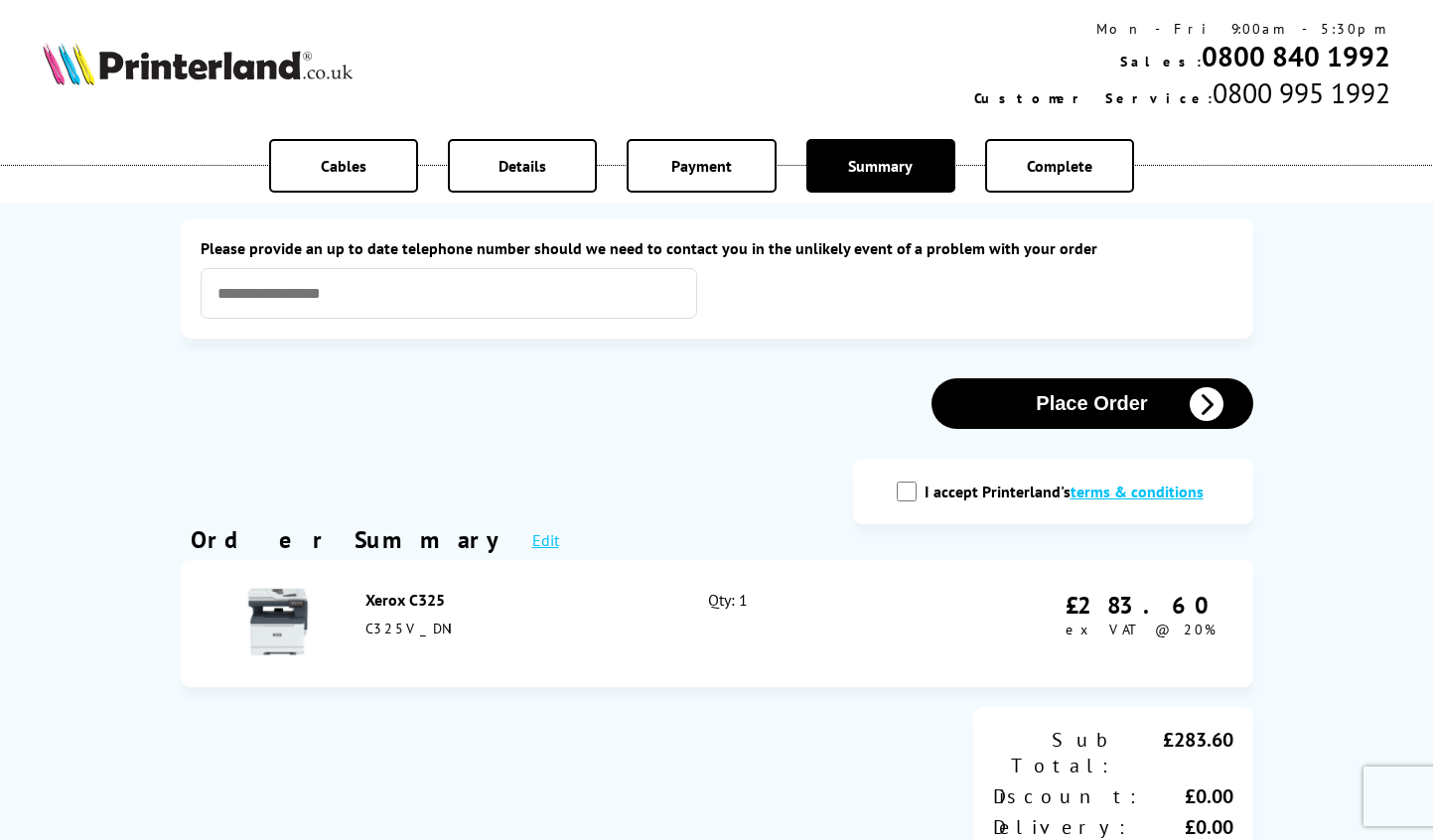 click on "I accept Printerland's  terms & conditions" at bounding box center (907, 491) 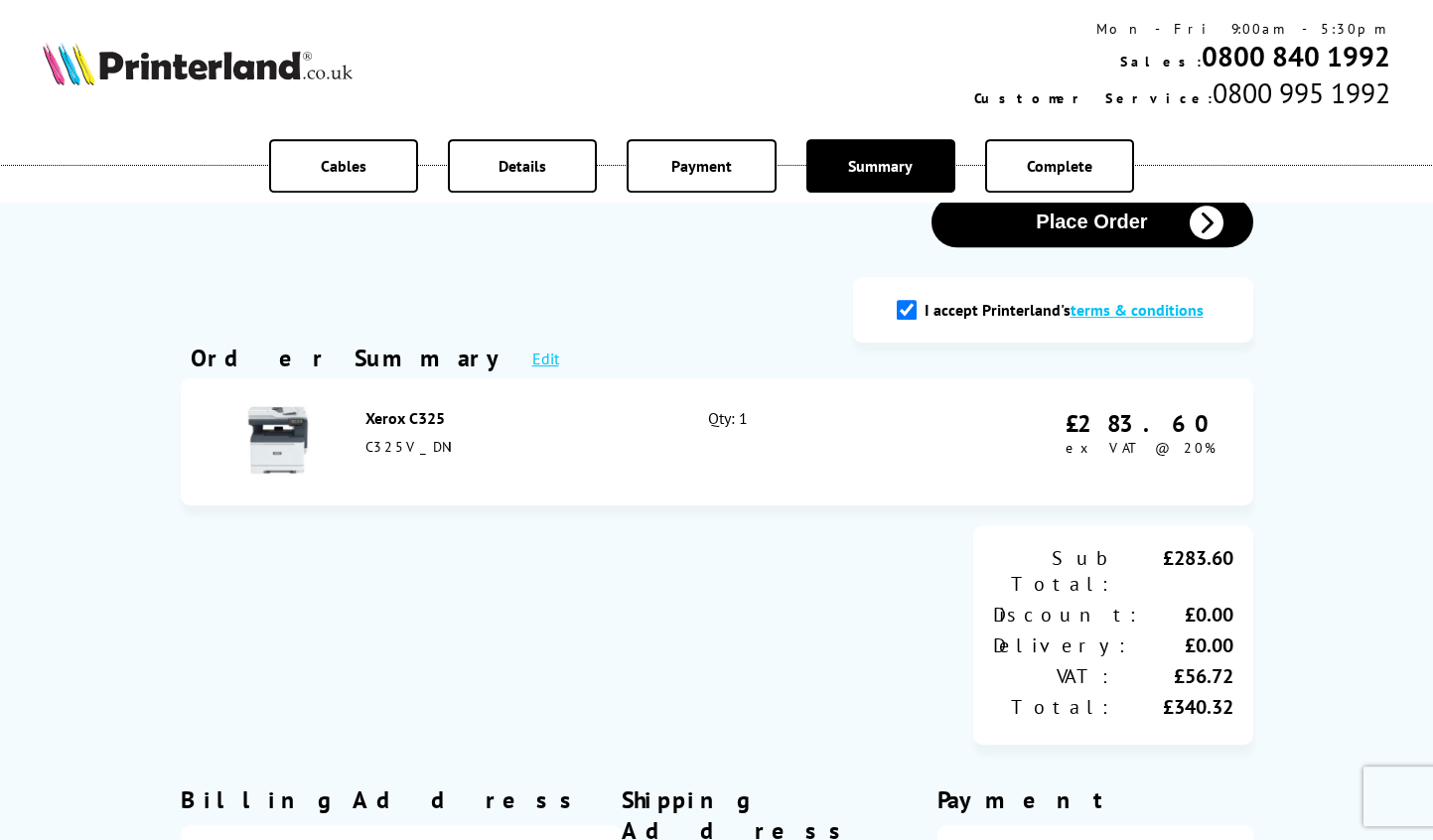 scroll, scrollTop: 101, scrollLeft: 0, axis: vertical 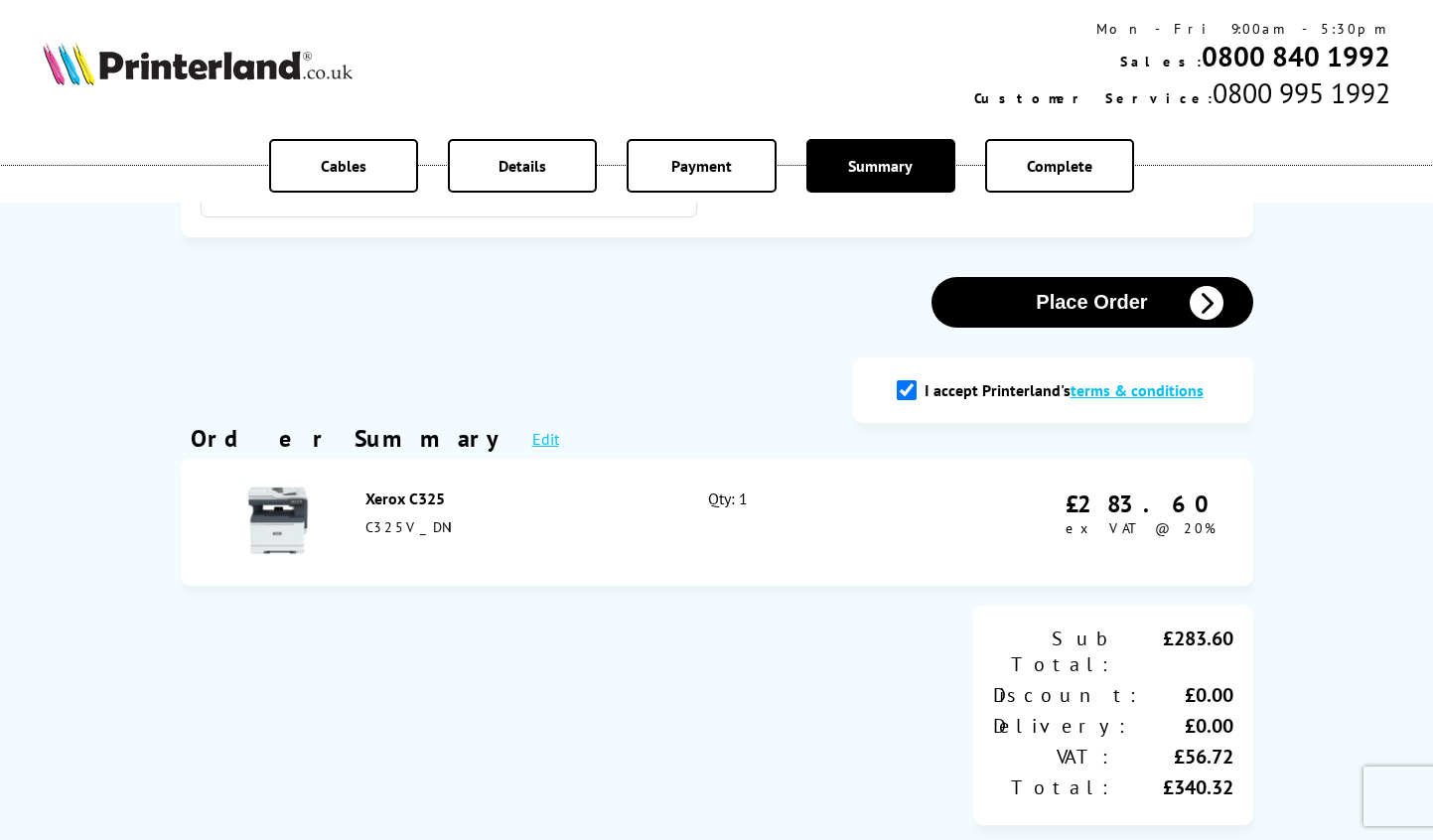 click on "Place Order" at bounding box center [1092, 302] 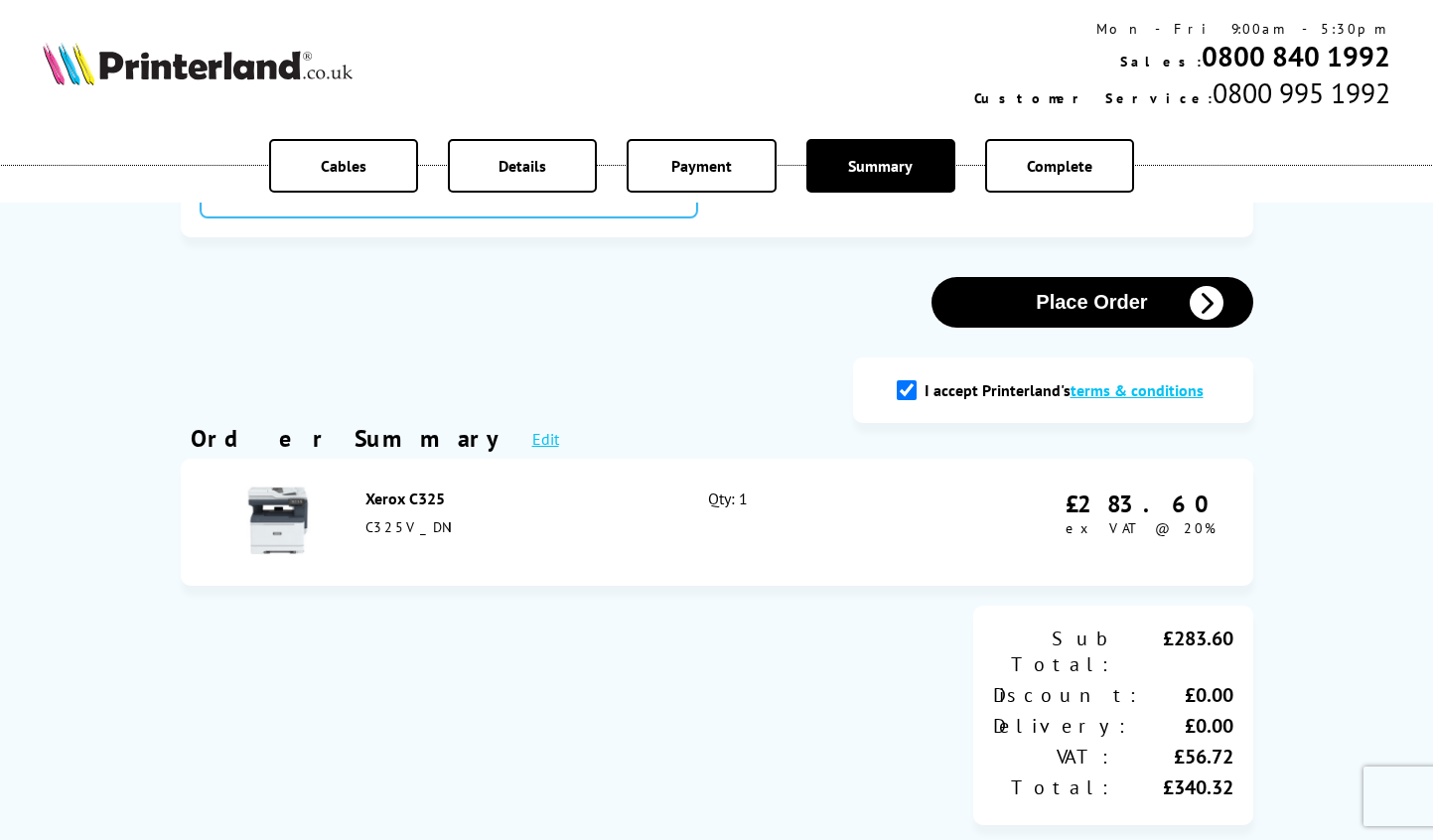 scroll, scrollTop: 307, scrollLeft: 0, axis: vertical 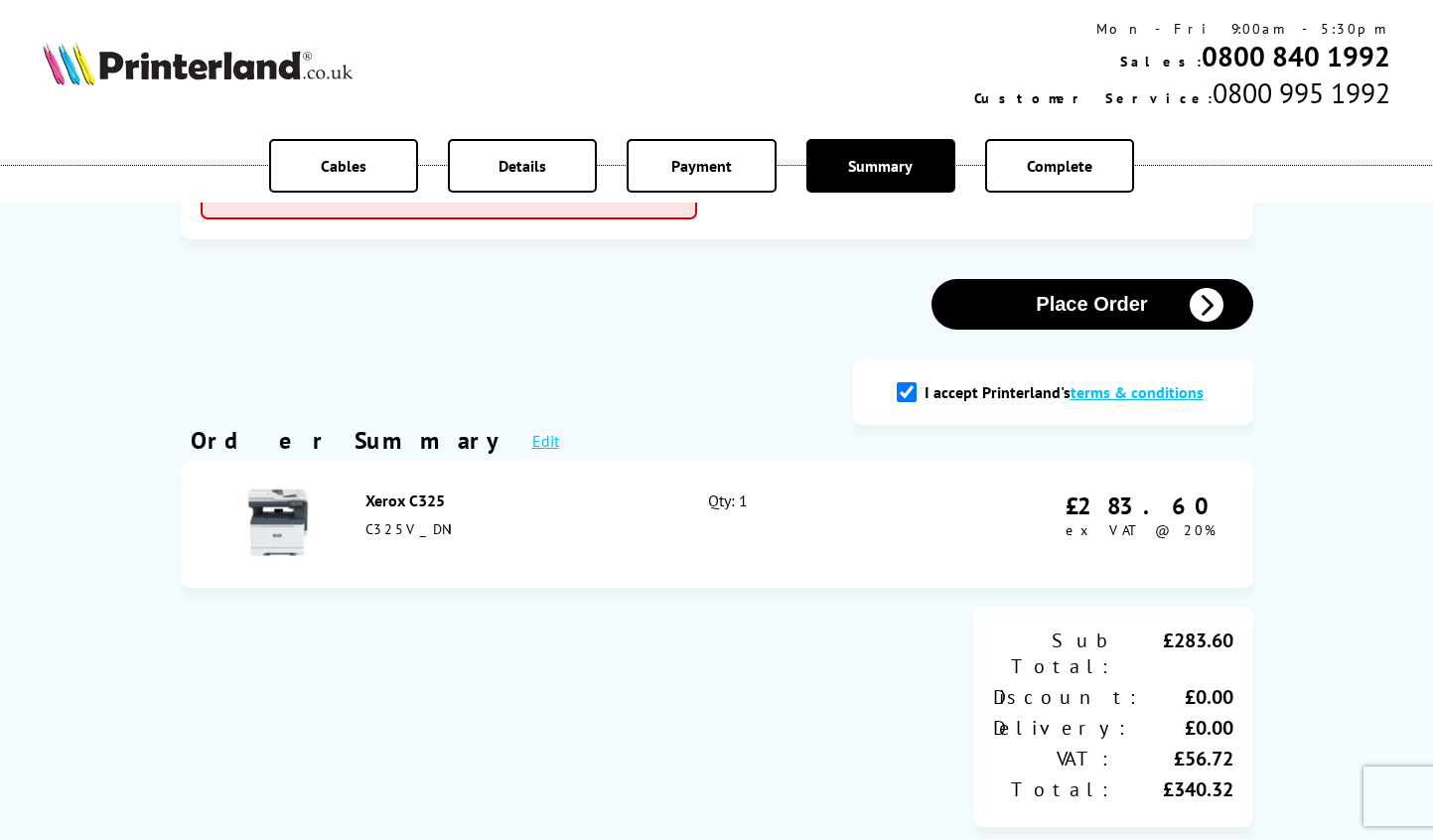 click on "Place Order" at bounding box center (1092, 304) 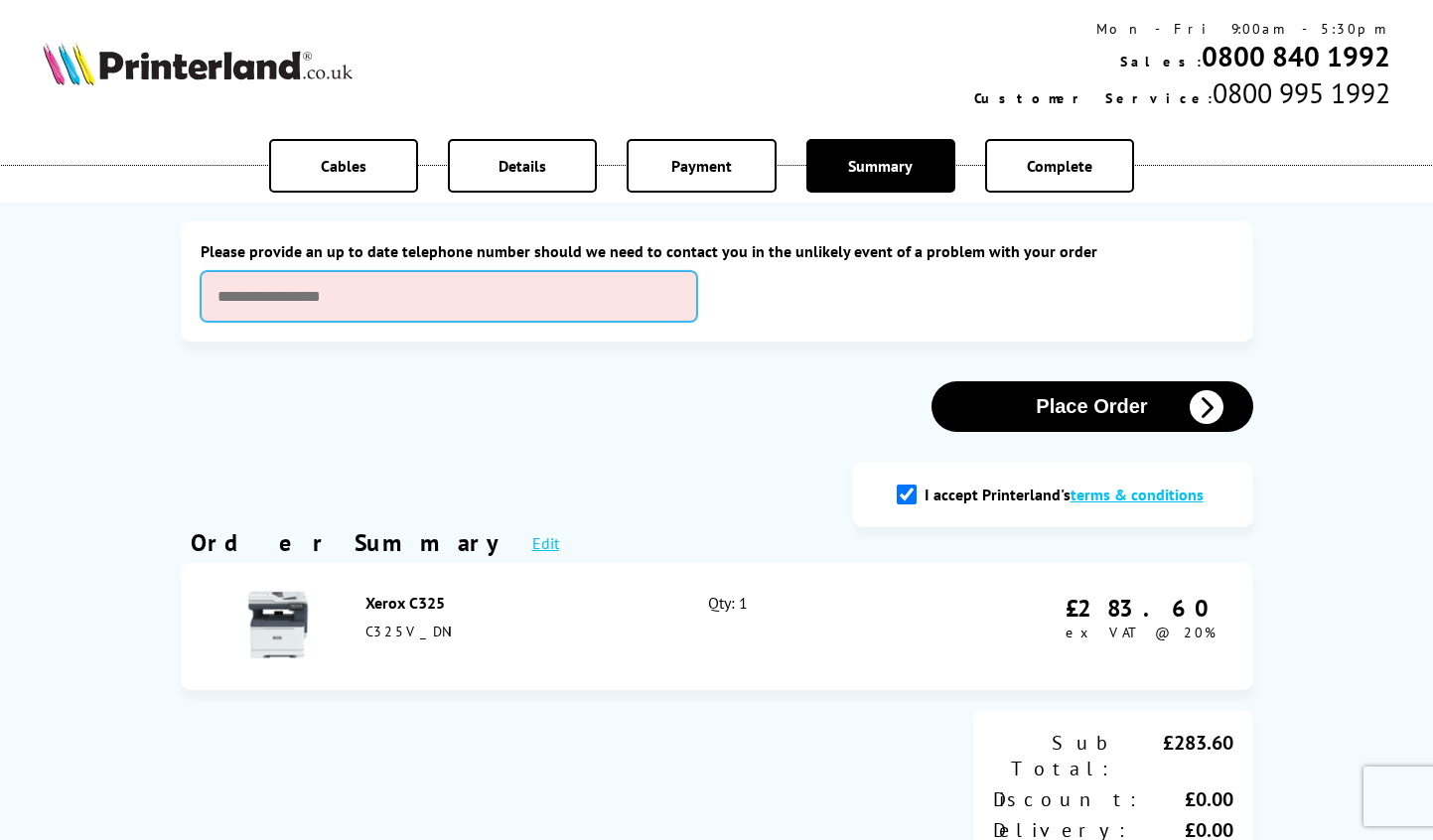 scroll, scrollTop: 0, scrollLeft: 0, axis: both 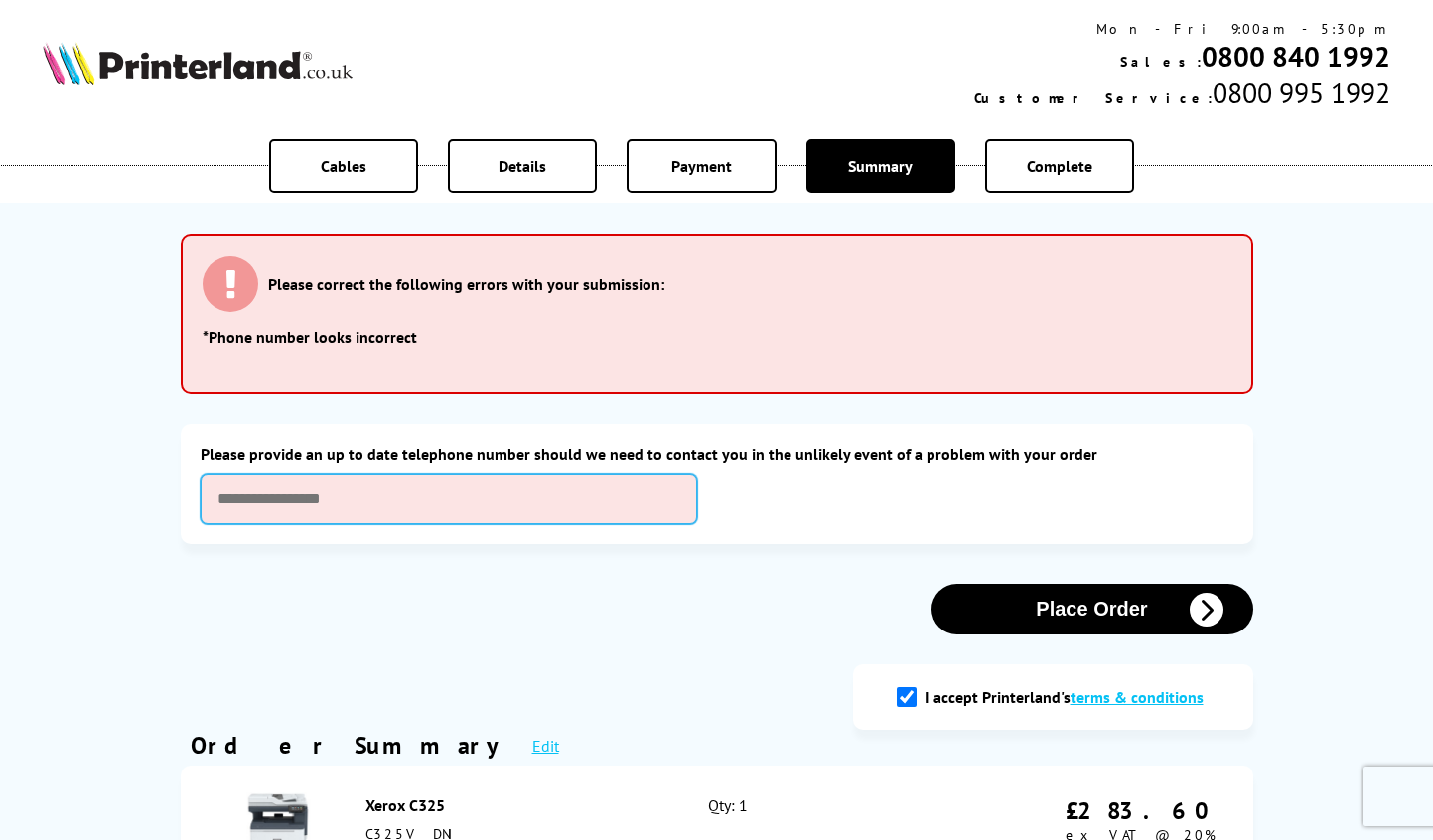 click at bounding box center [449, 498] 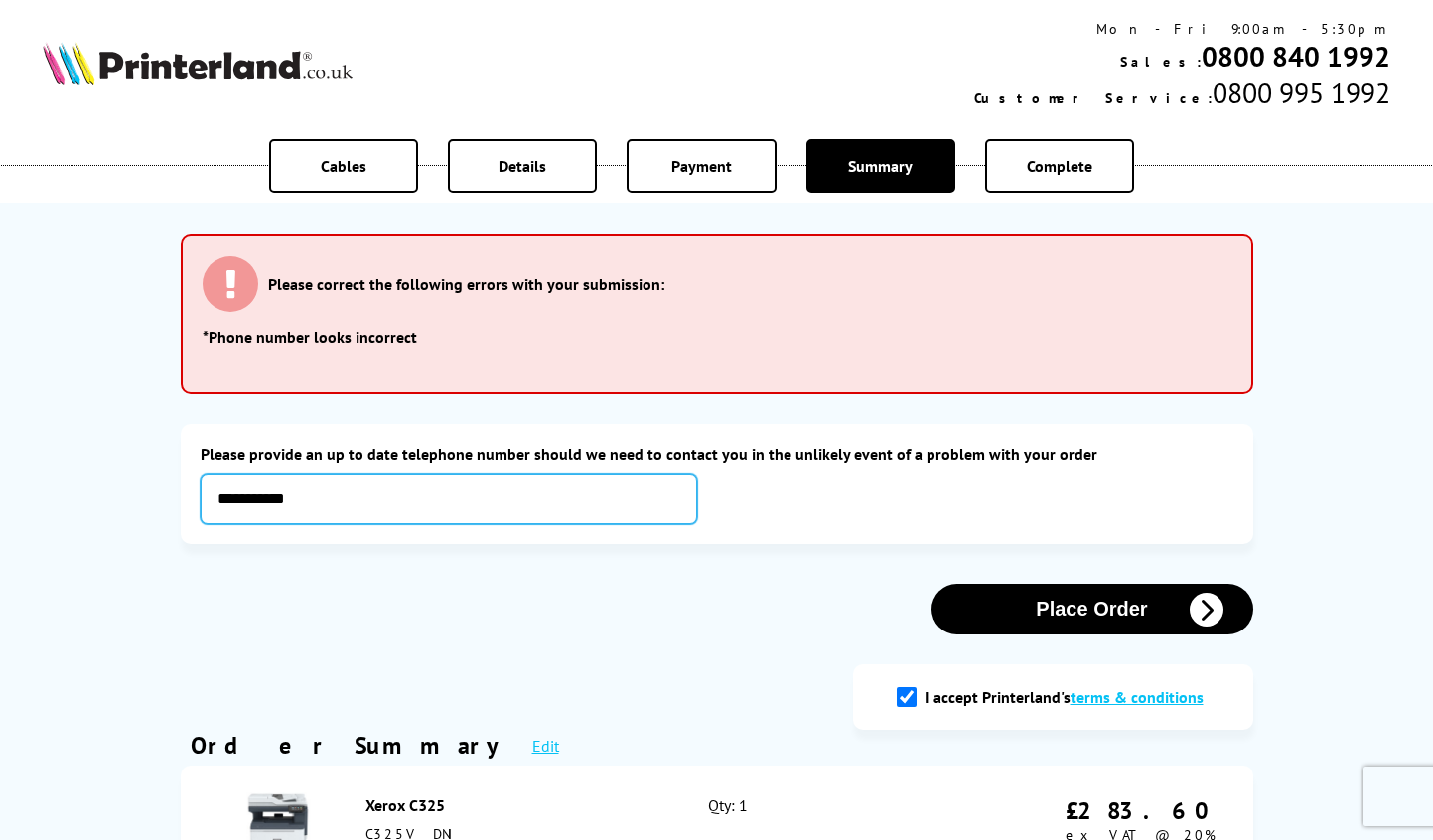 type on "**********" 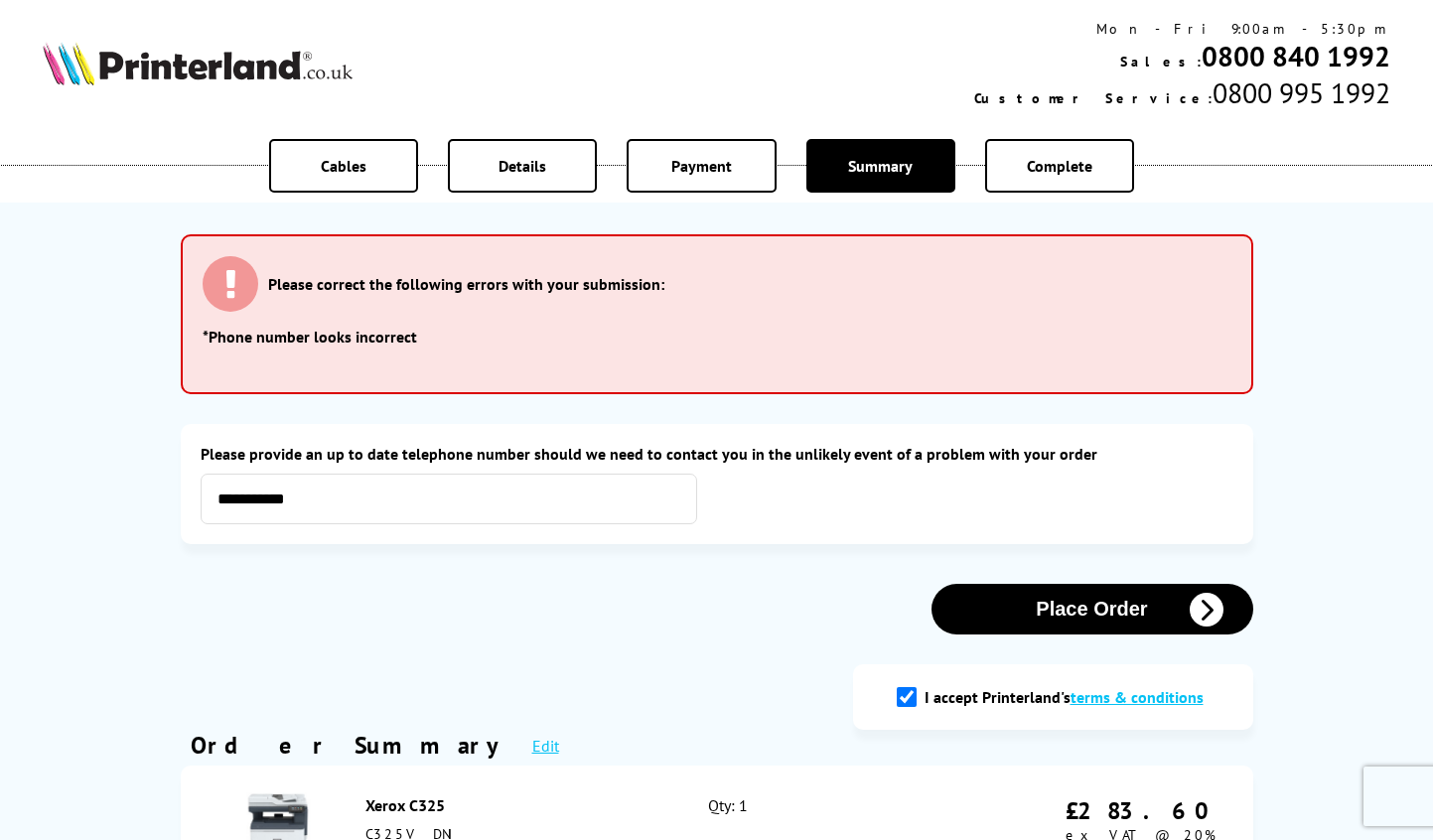 click on "**********" at bounding box center [717, 900] 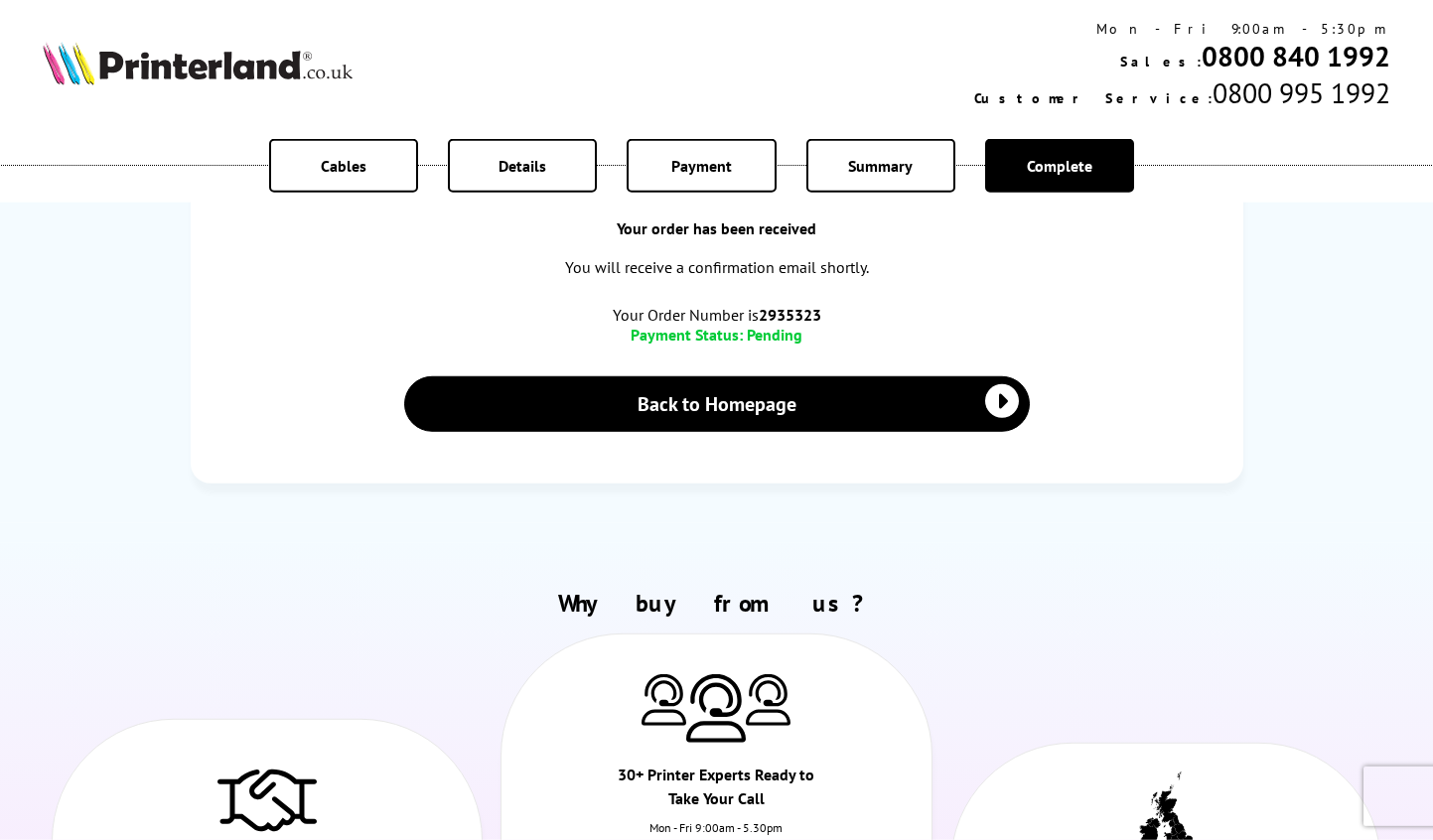 scroll, scrollTop: 405, scrollLeft: 0, axis: vertical 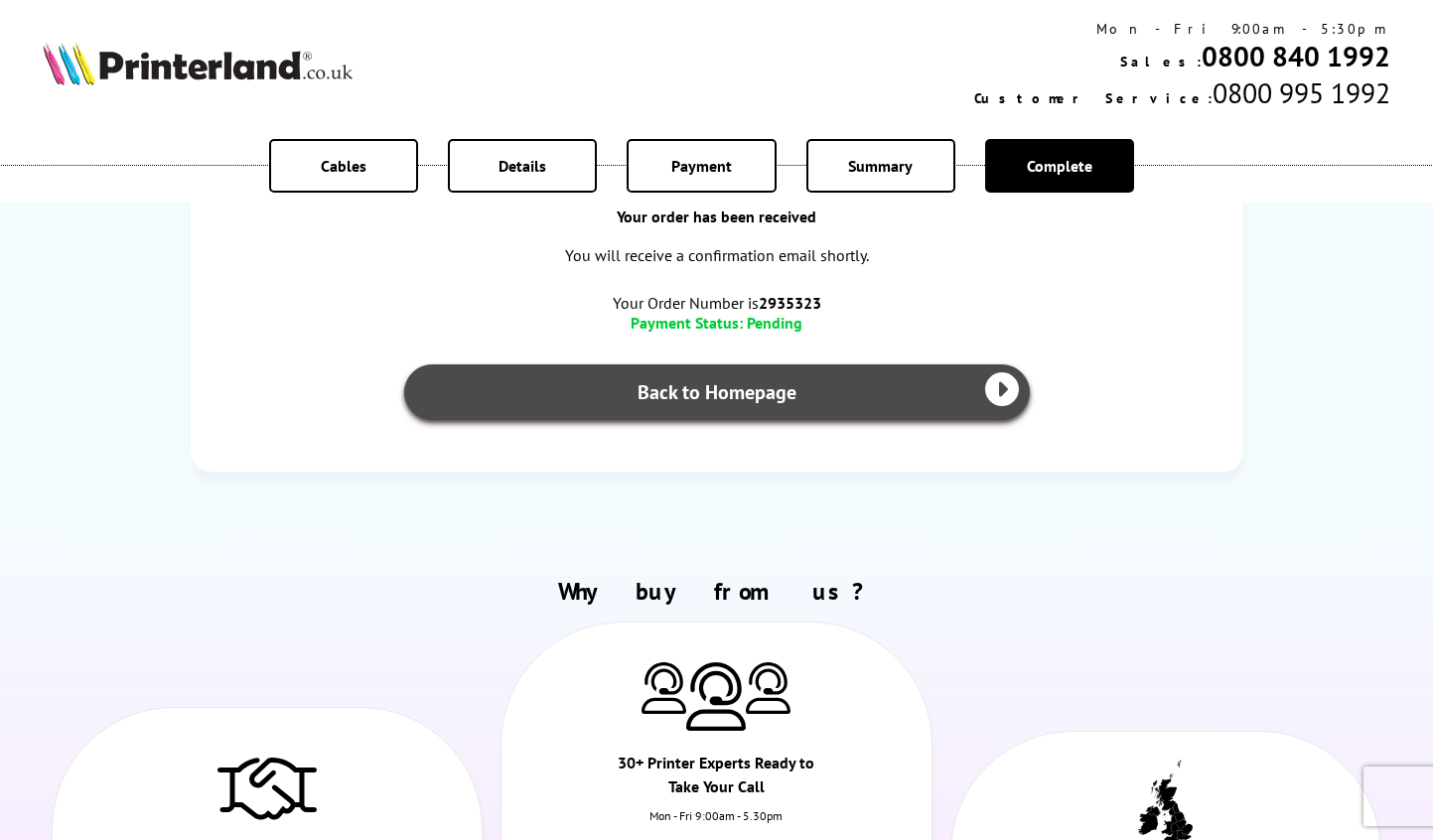click on "Back to Homepage" at bounding box center (717, 392) 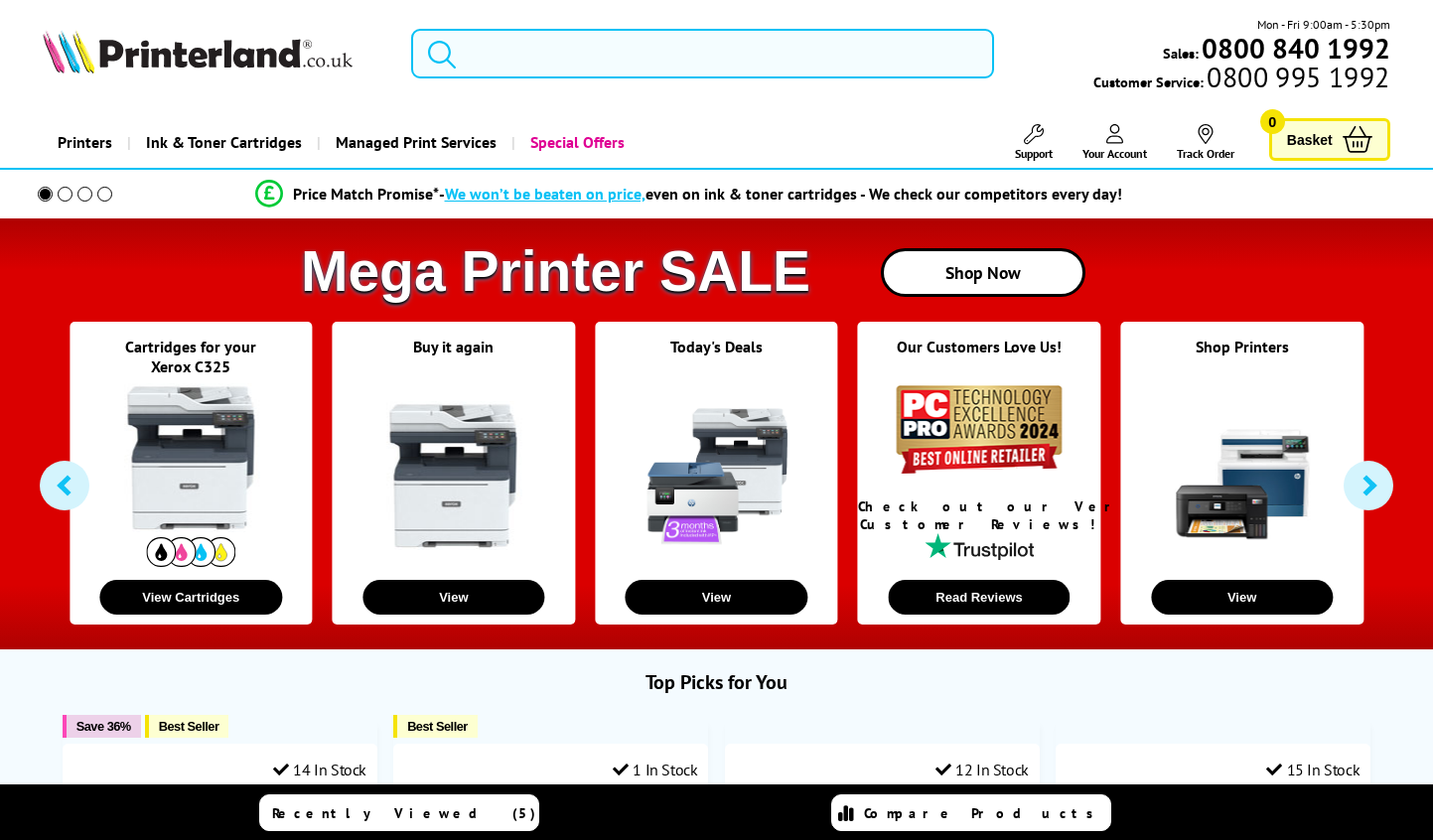 scroll, scrollTop: 0, scrollLeft: 0, axis: both 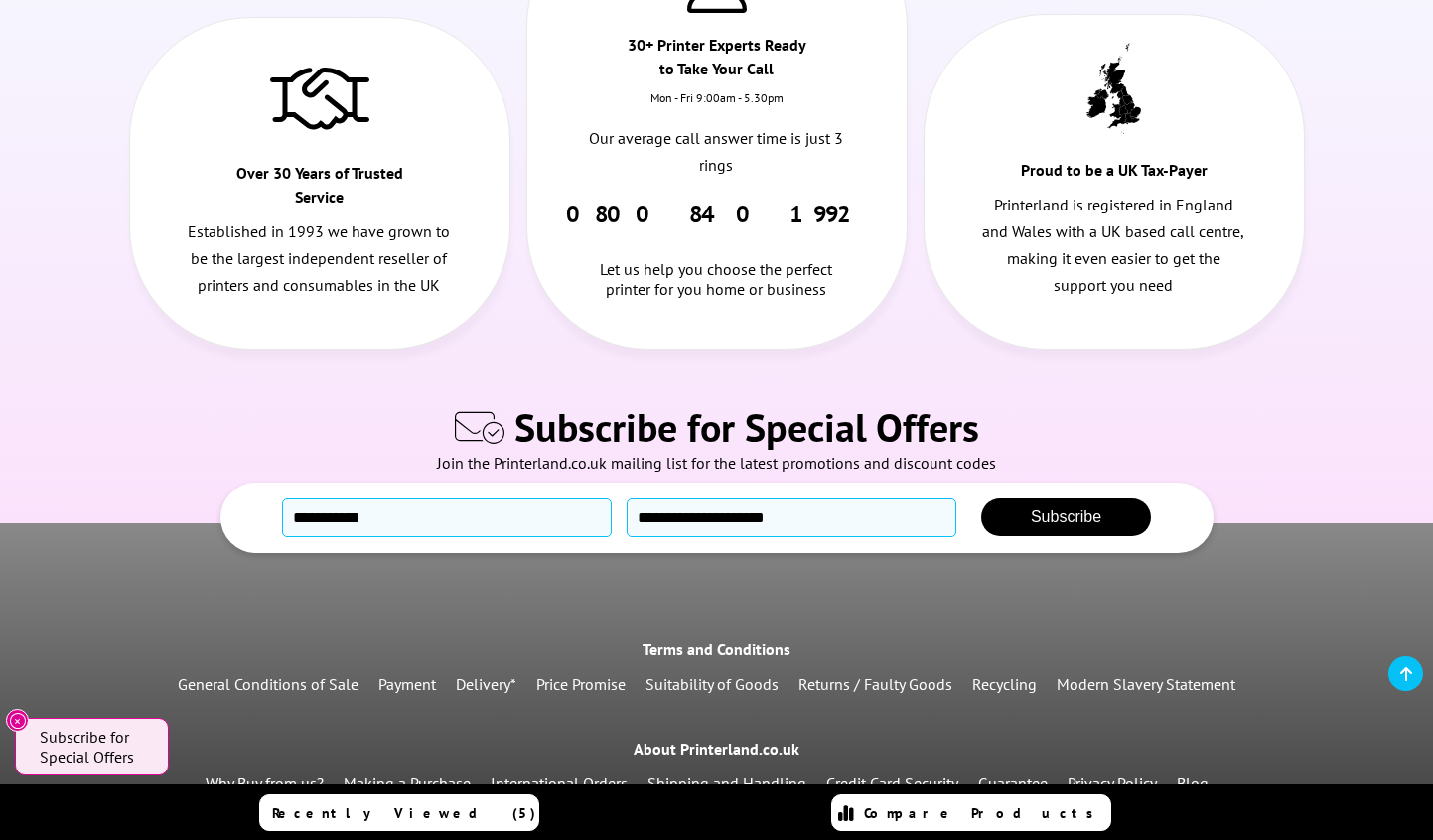 click on "Recycling" at bounding box center (1004, 684) 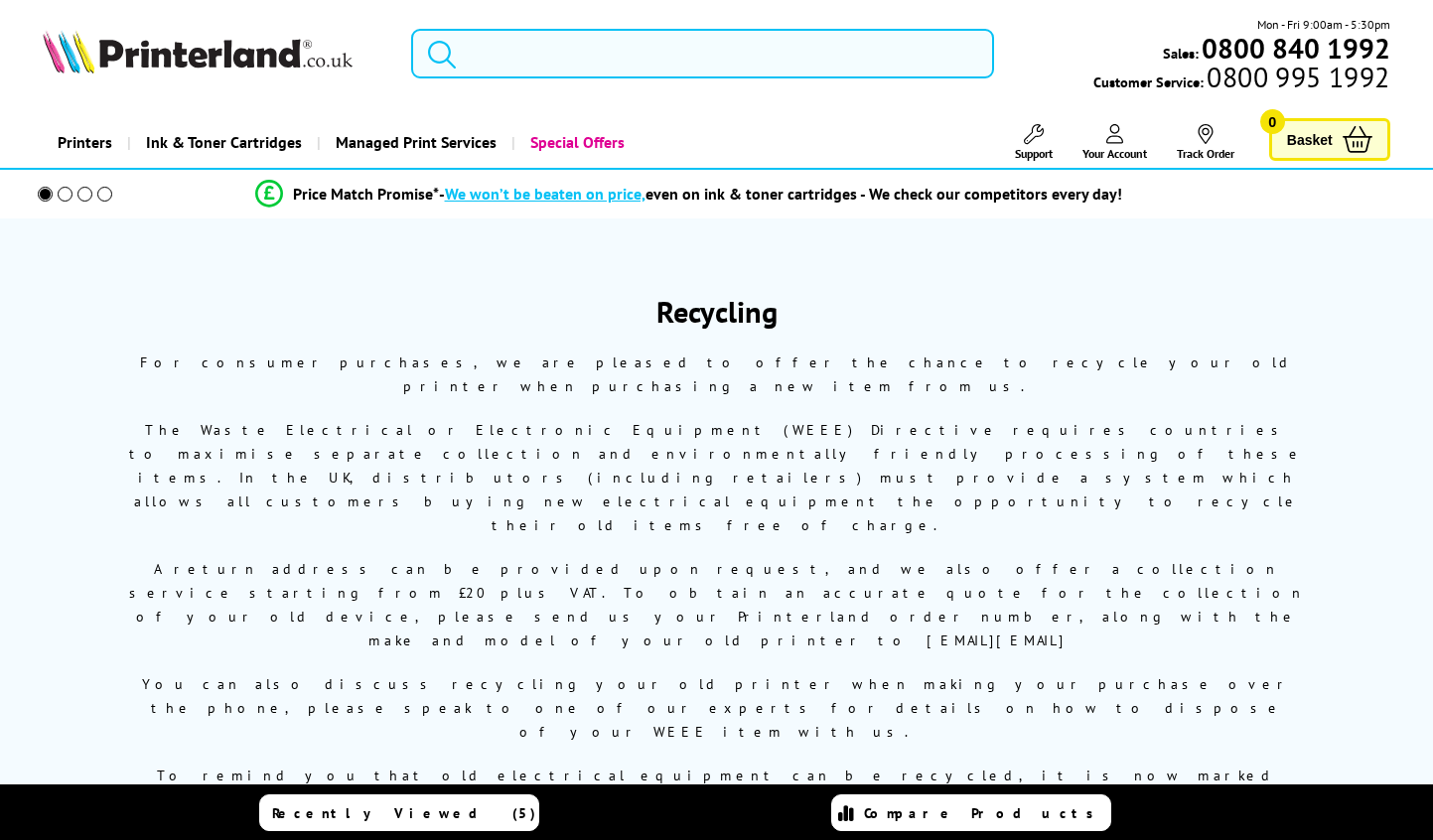 scroll, scrollTop: 0, scrollLeft: 0, axis: both 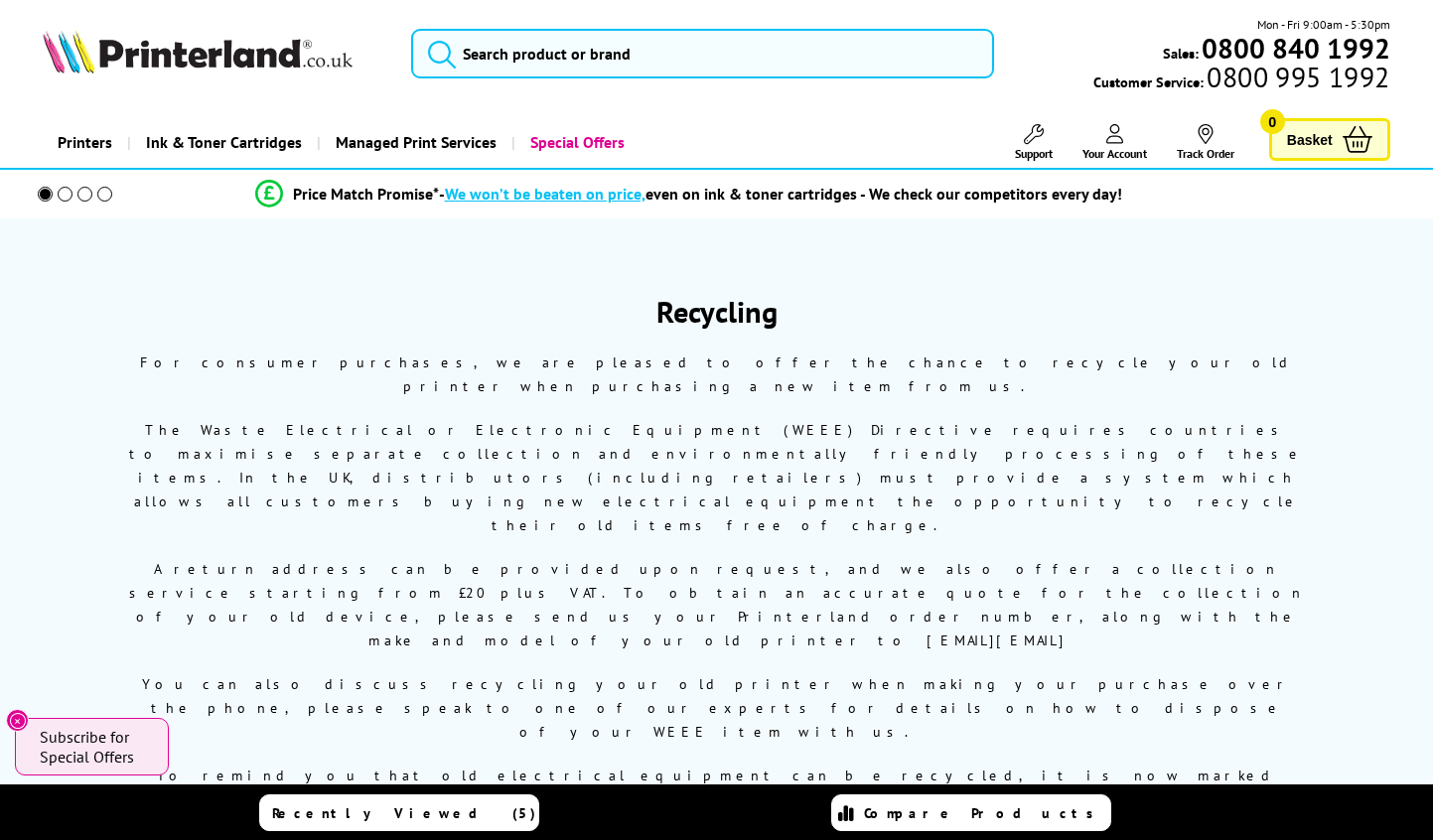 drag, startPoint x: 872, startPoint y: 499, endPoint x: 1061, endPoint y: 506, distance: 189.1296 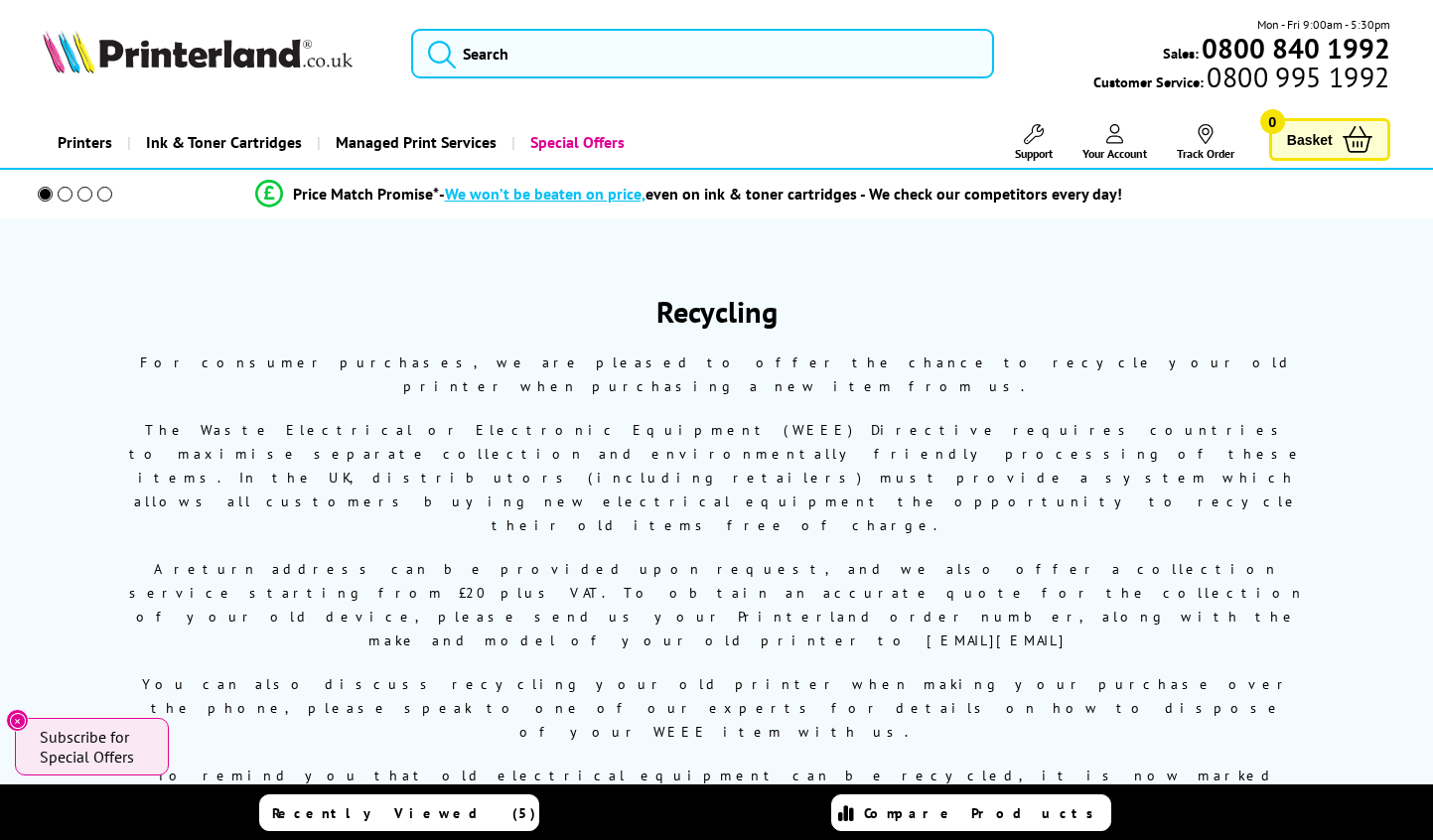 copy on "[EMAIL]" 